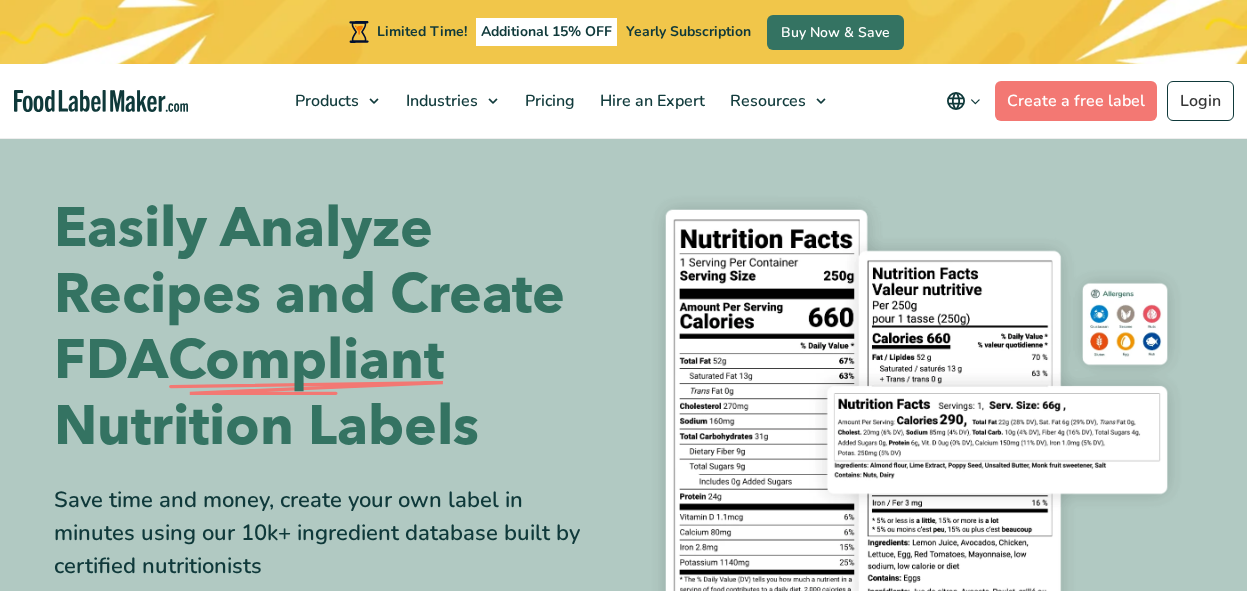 scroll, scrollTop: 386, scrollLeft: 0, axis: vertical 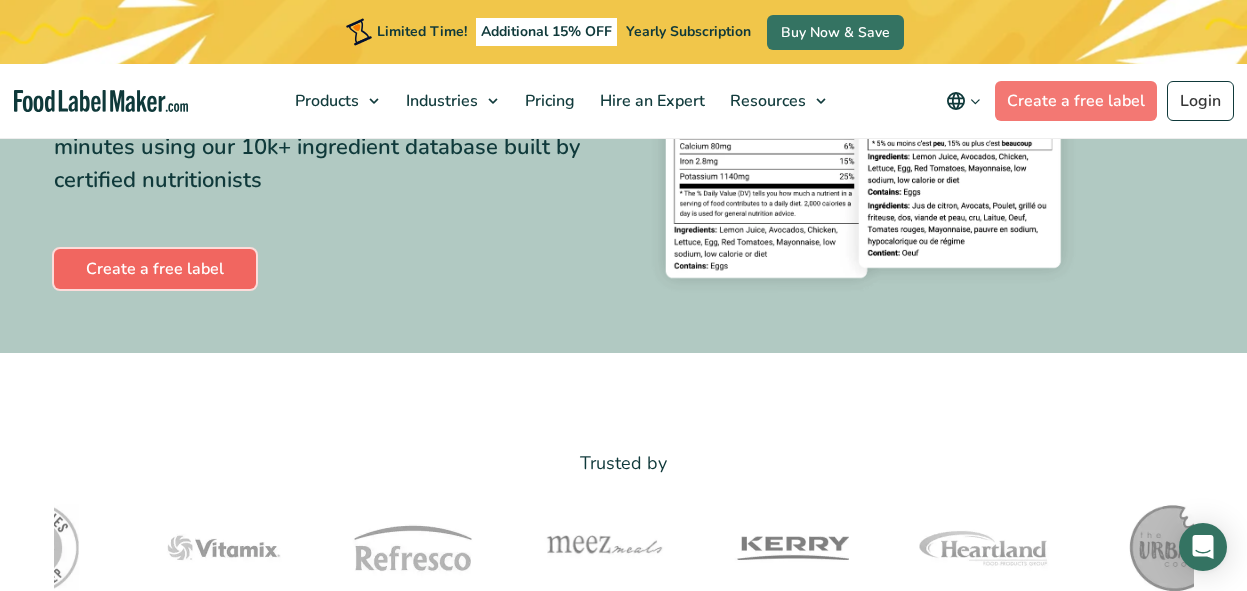click on "Create a free label" at bounding box center (155, 269) 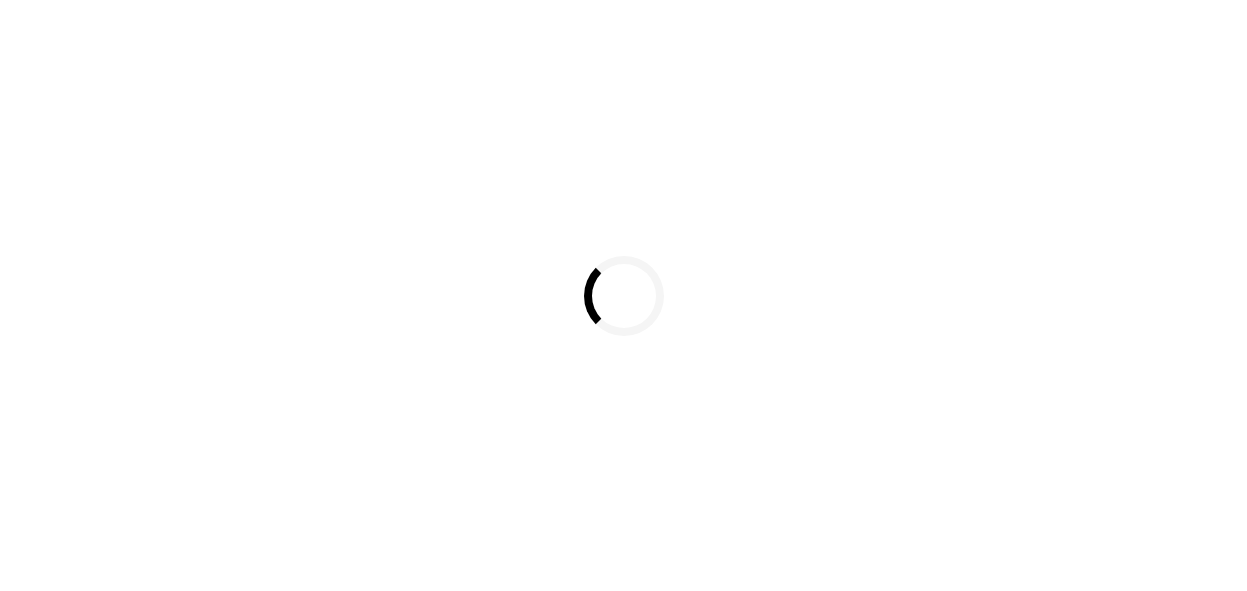 scroll, scrollTop: 0, scrollLeft: 0, axis: both 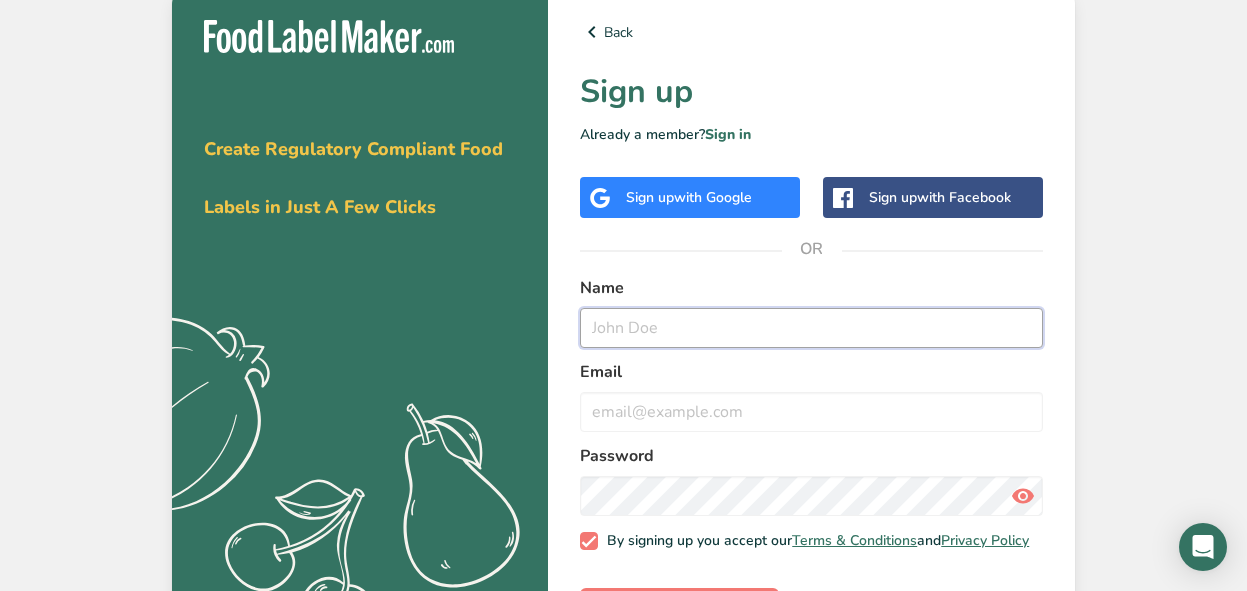 click at bounding box center [811, 328] 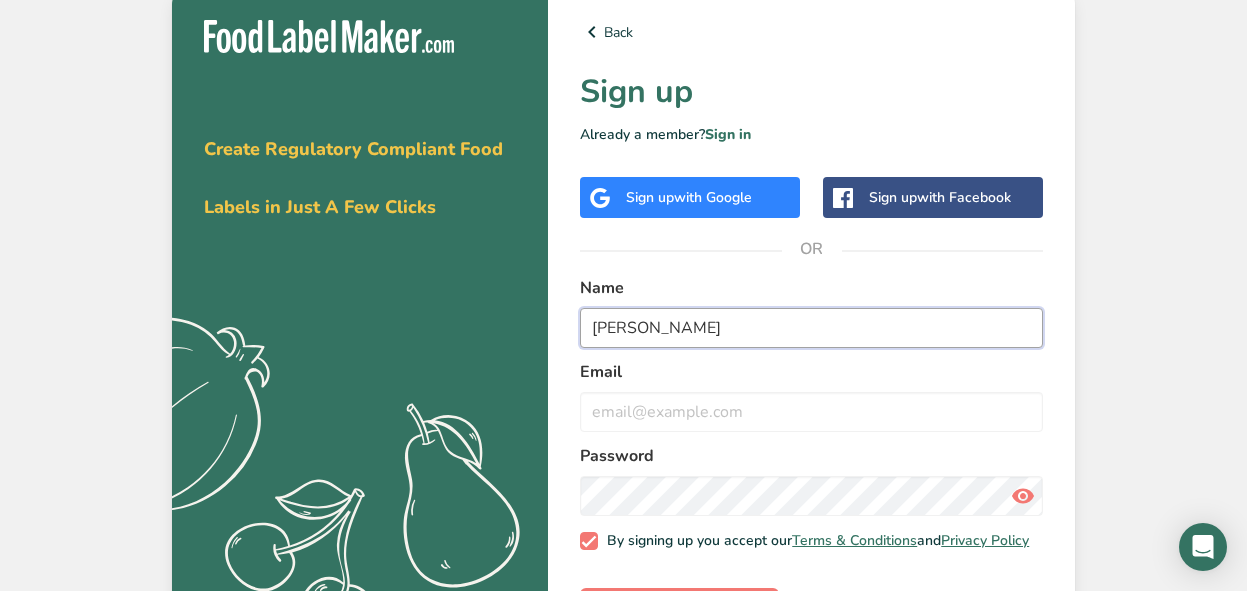type on "Laura" 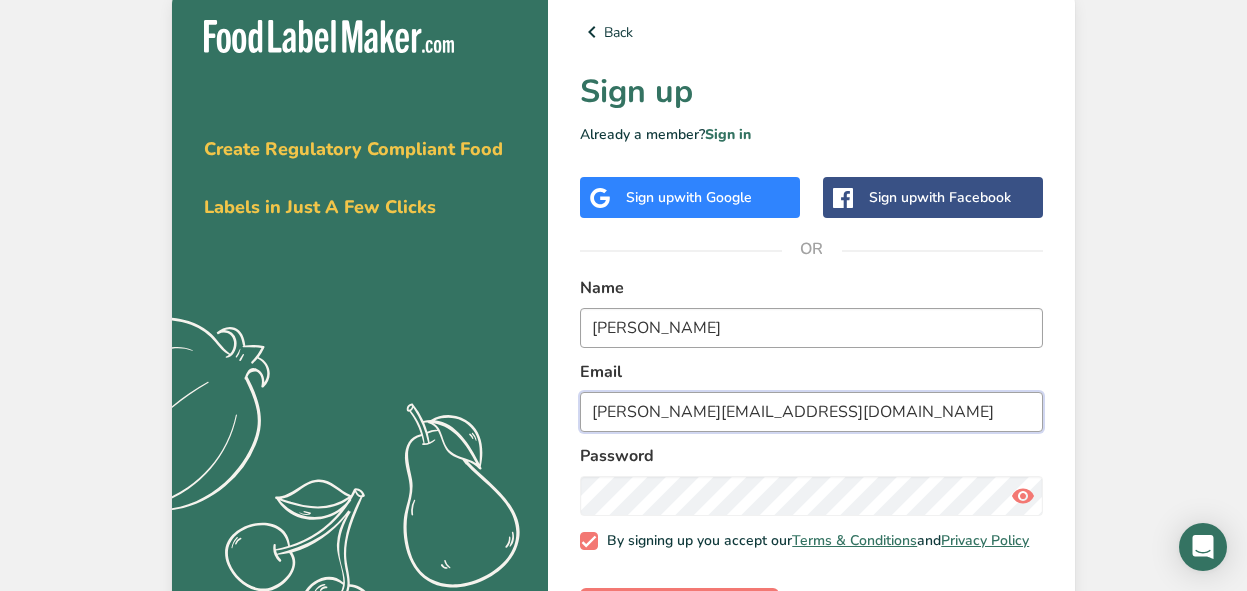type on "laura.ann5500@gmail.com" 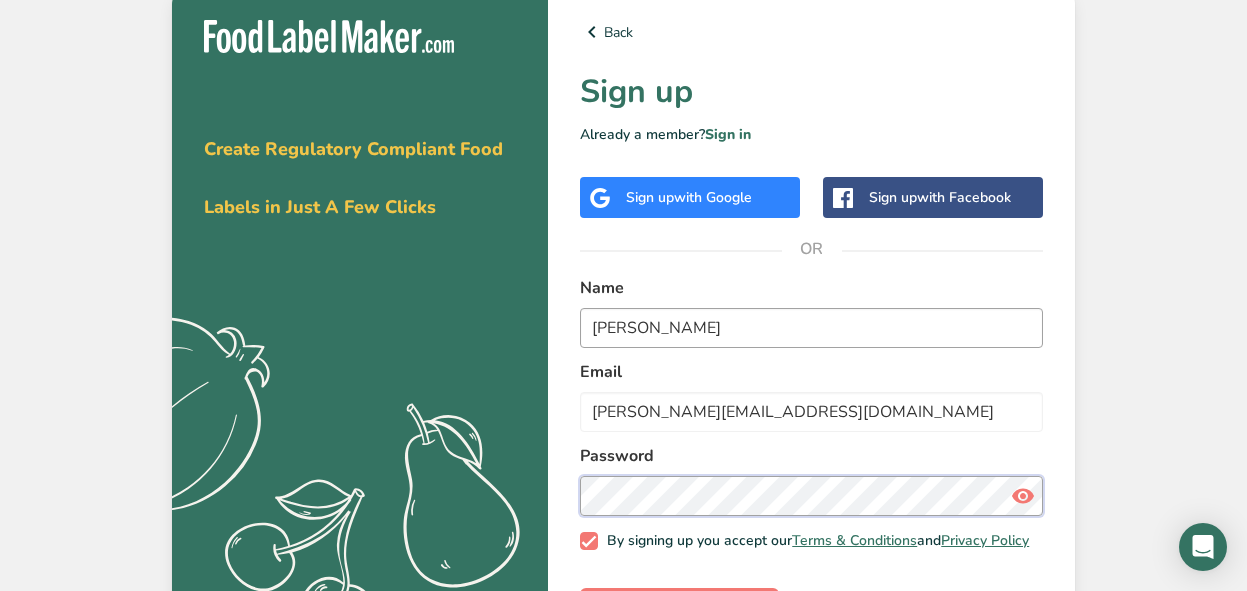 click on "Sign up for Free" at bounding box center (679, 608) 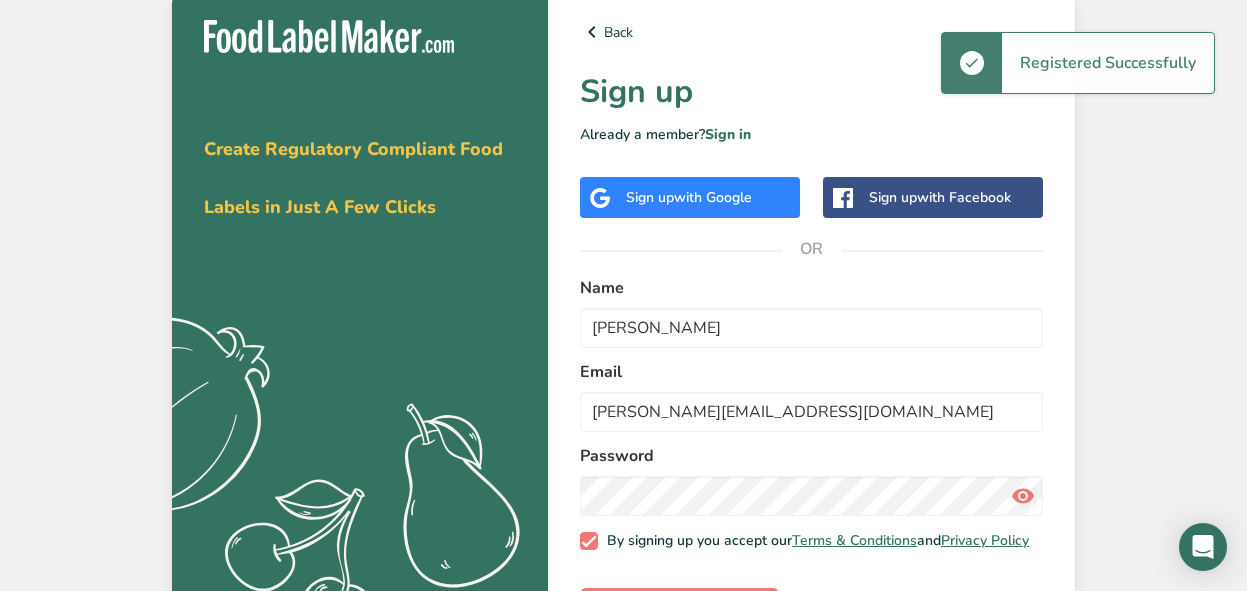 click on "By signing up you accept our
Terms & Conditions
and
Privacy Policy" at bounding box center [811, 544] 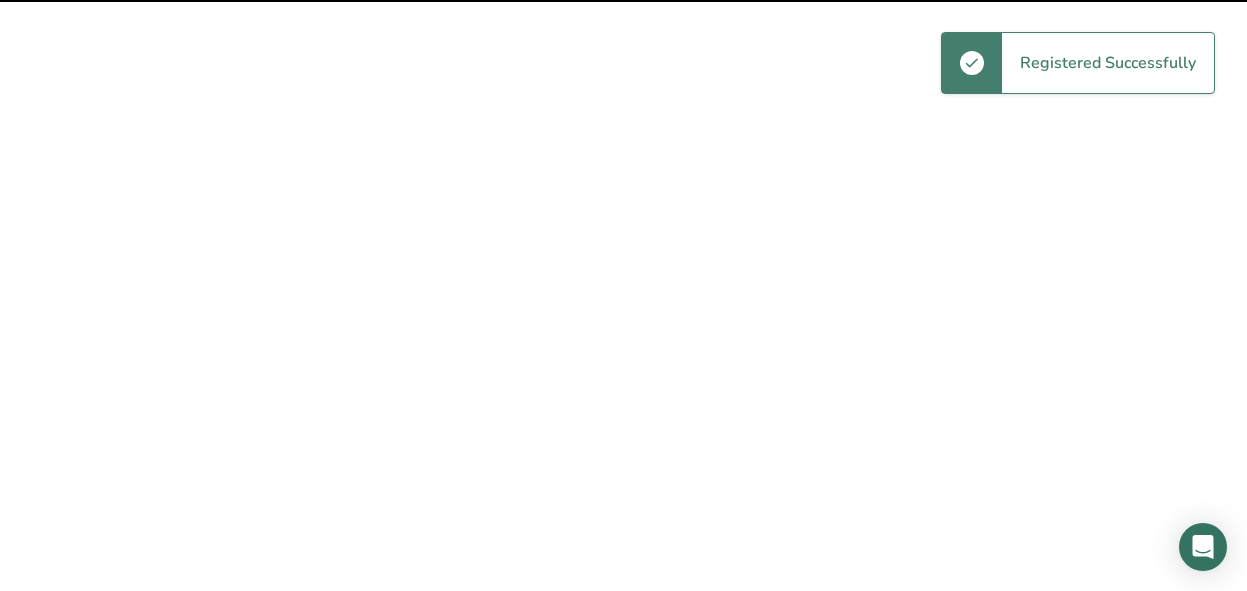 scroll, scrollTop: 21, scrollLeft: 0, axis: vertical 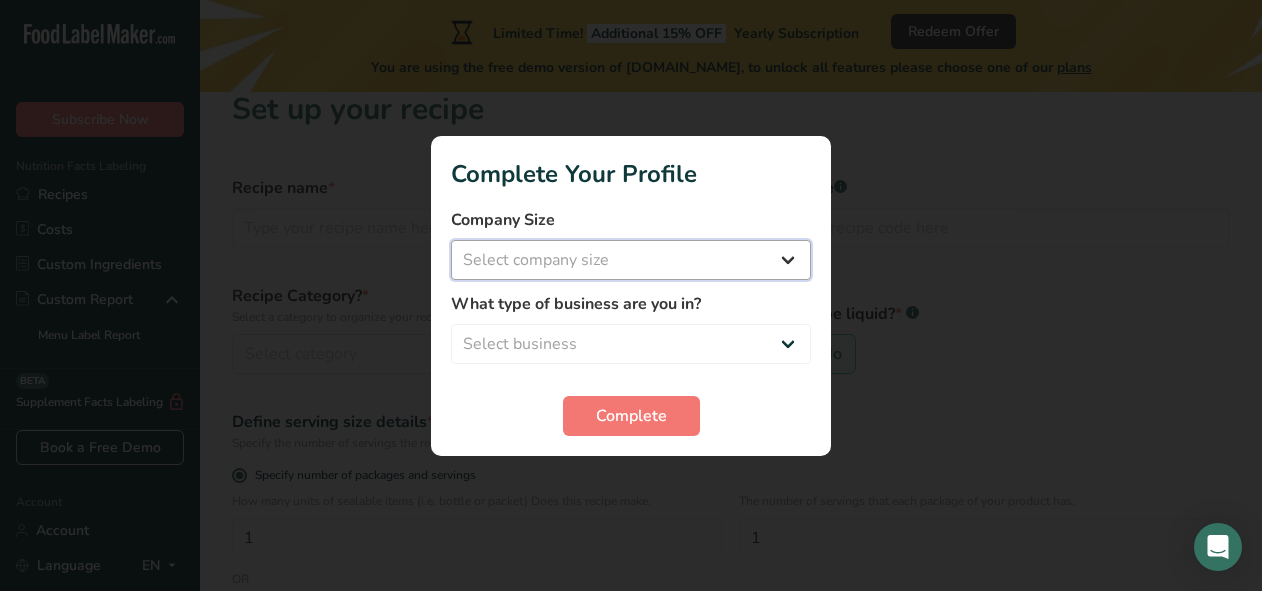 click on "Select company size
Fewer than 10 Employees
10 to 50 Employees
51 to 500 Employees
Over 500 Employees" at bounding box center [631, 260] 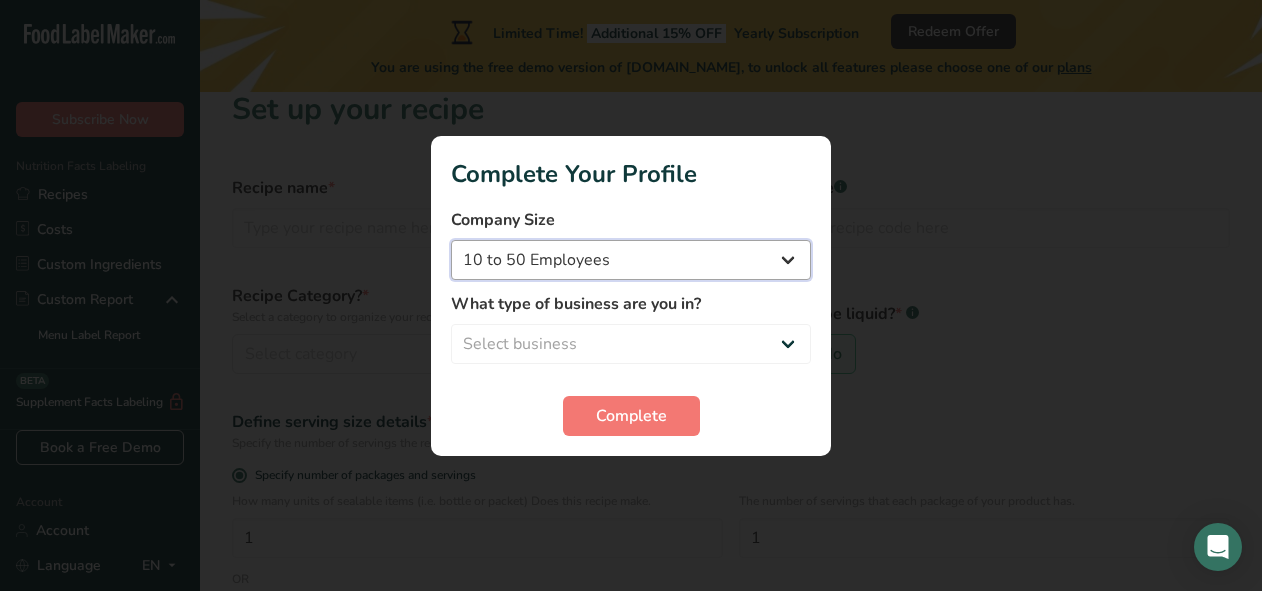 click on "Fewer than 10 Employees
10 to 50 Employees
51 to 500 Employees
Over 500 Employees" at bounding box center (631, 260) 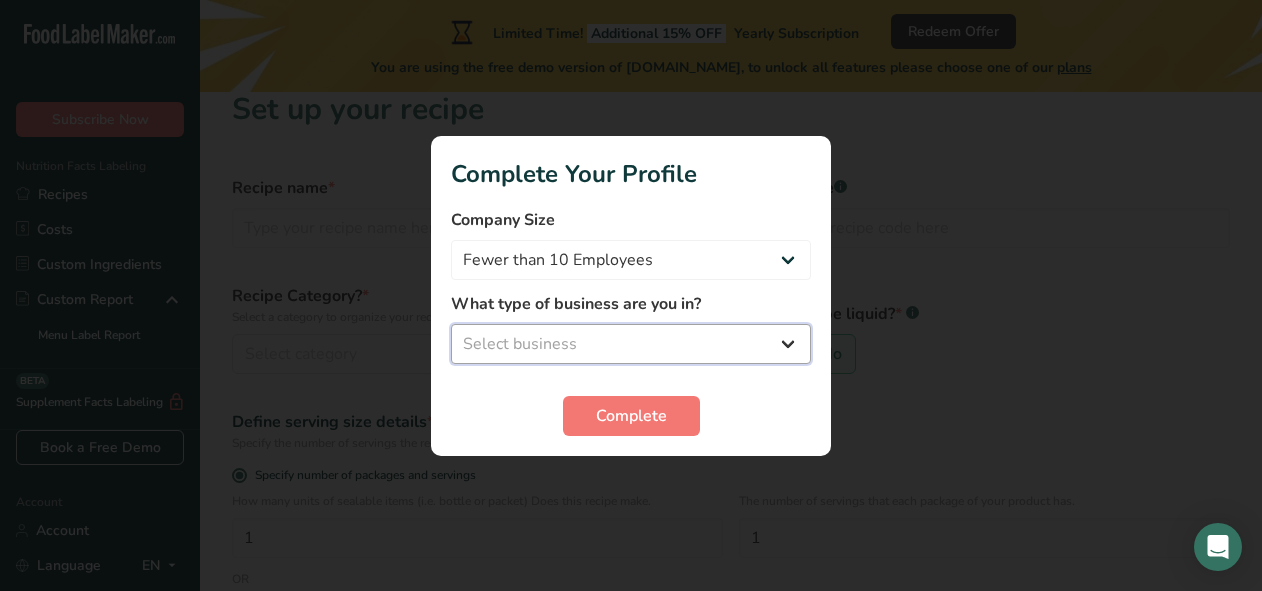 click on "Select business
Packaged Food Manufacturer
Restaurant & Cafe
Bakery
Meal Plans & Catering Company
Nutritionist
Food Blogger
Personal Trainer
Other" at bounding box center [631, 344] 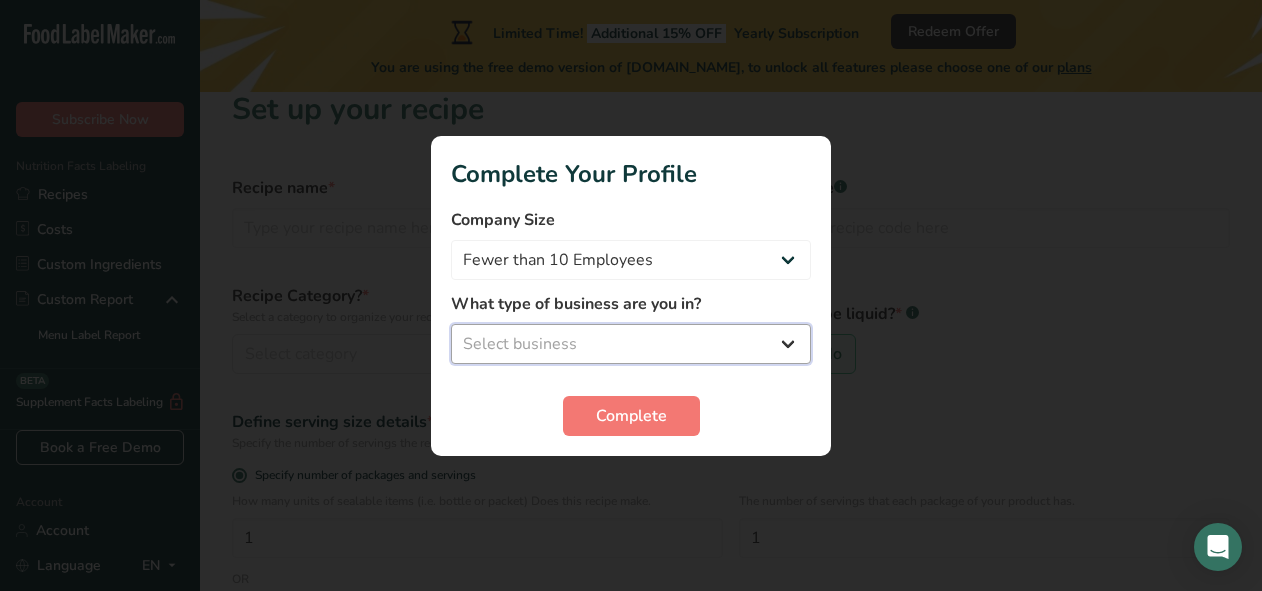 select on "3" 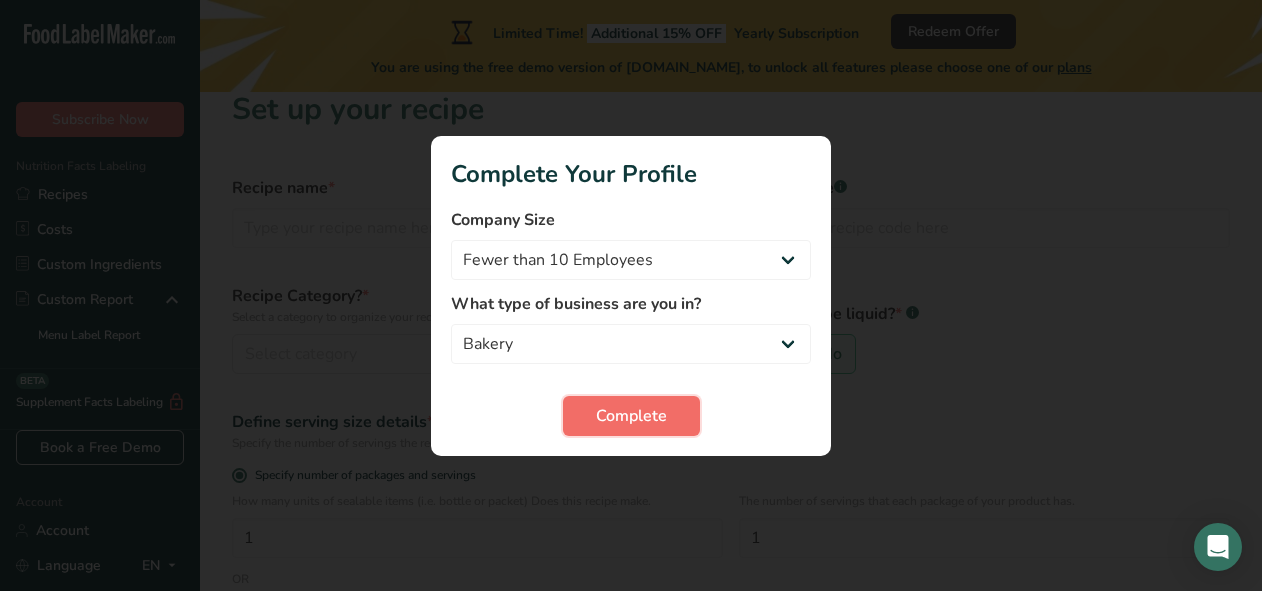 click on "Complete" at bounding box center (631, 416) 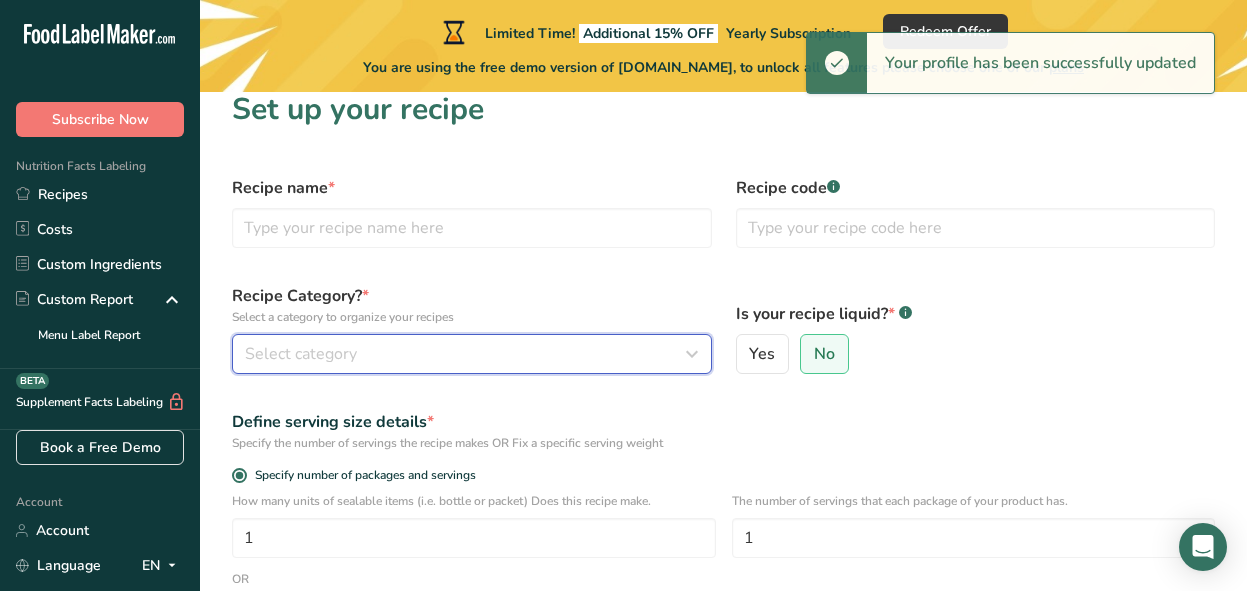 click on "Select category" at bounding box center [466, 354] 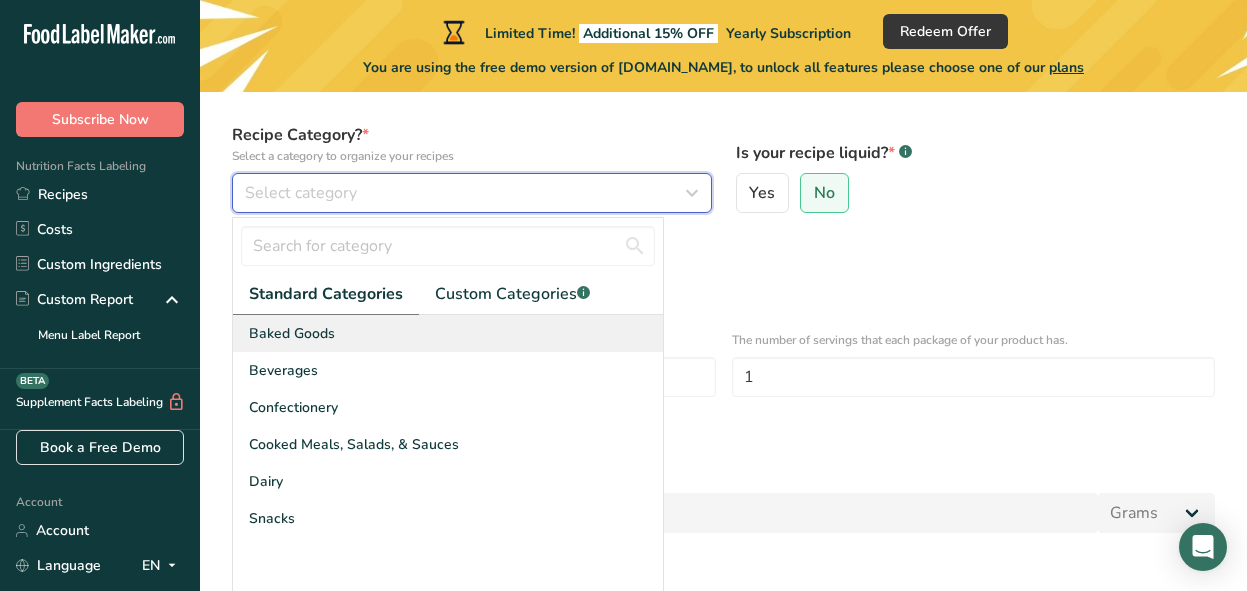 scroll, scrollTop: 185, scrollLeft: 0, axis: vertical 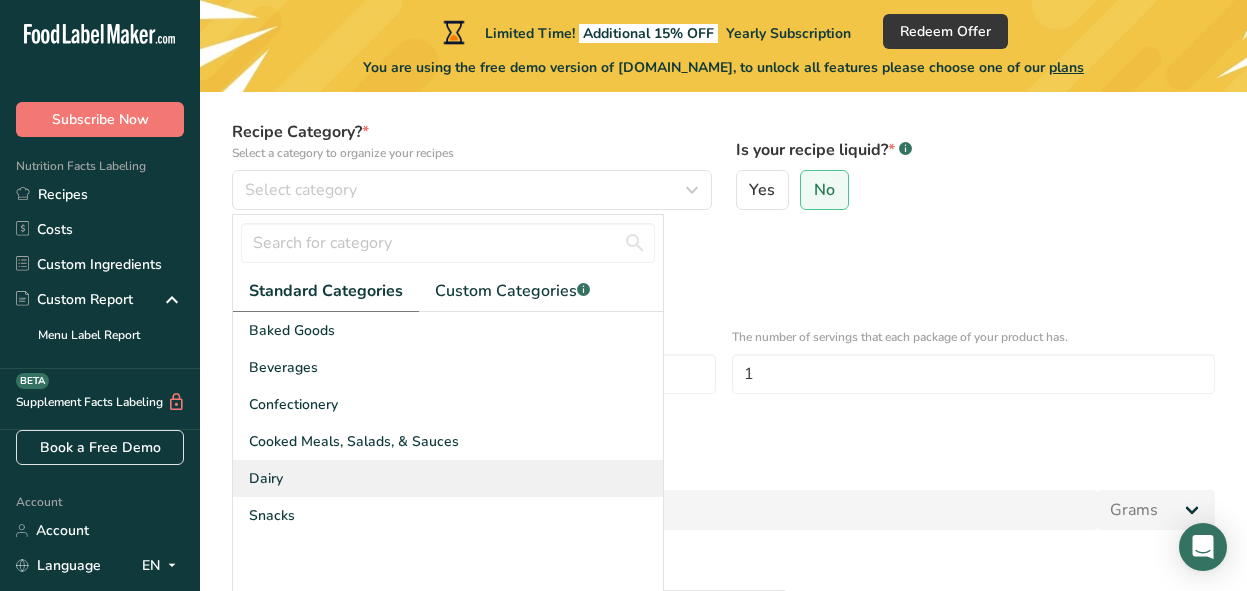 click on "Dairy" at bounding box center (448, 478) 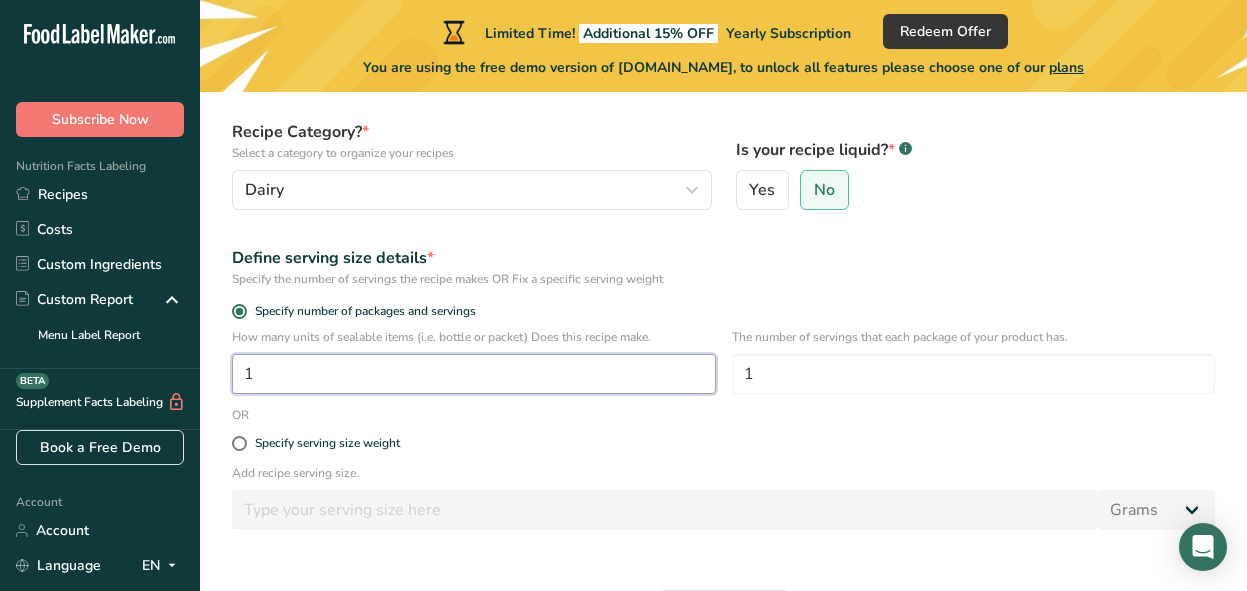 click on "1" at bounding box center [474, 374] 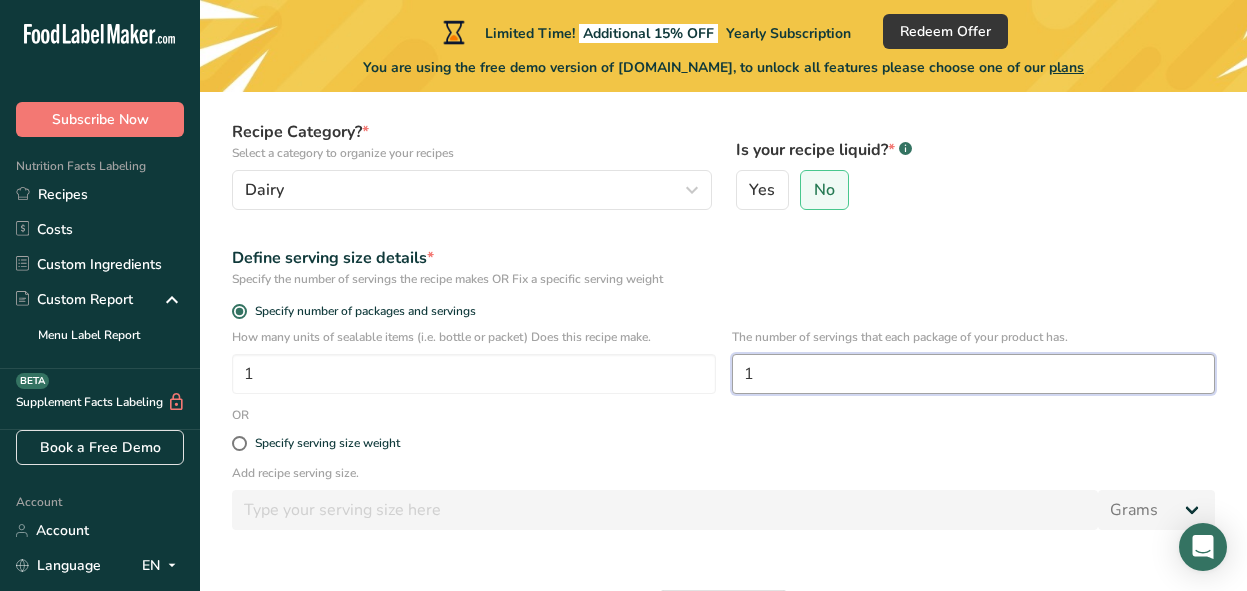 click on "1" at bounding box center [974, 374] 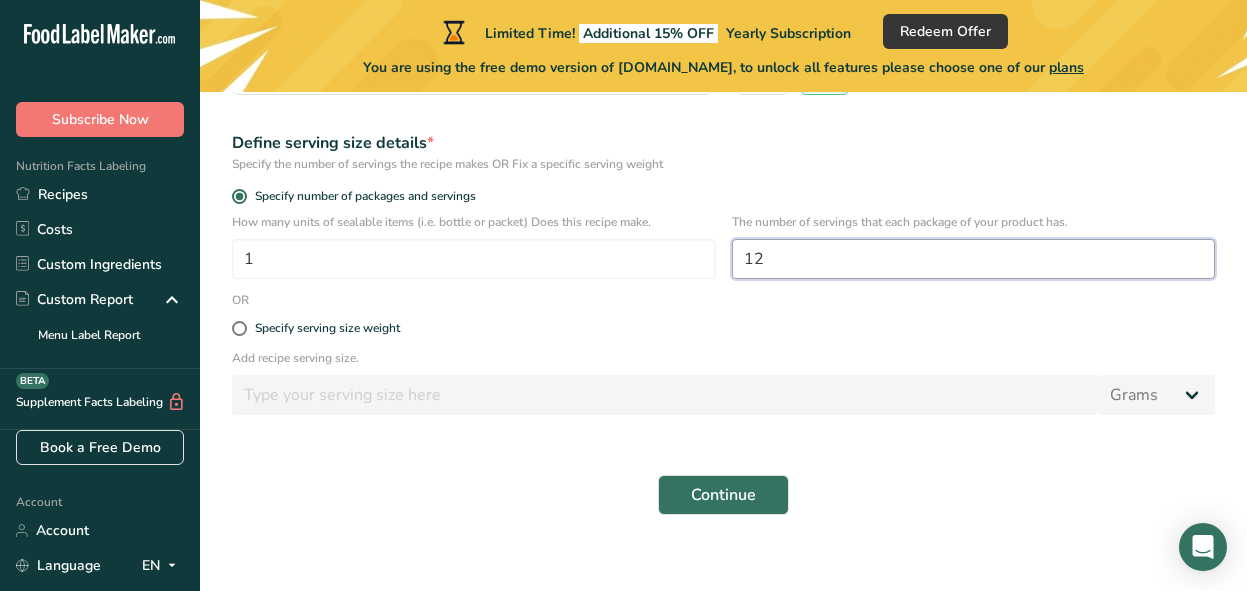 scroll, scrollTop: 320, scrollLeft: 0, axis: vertical 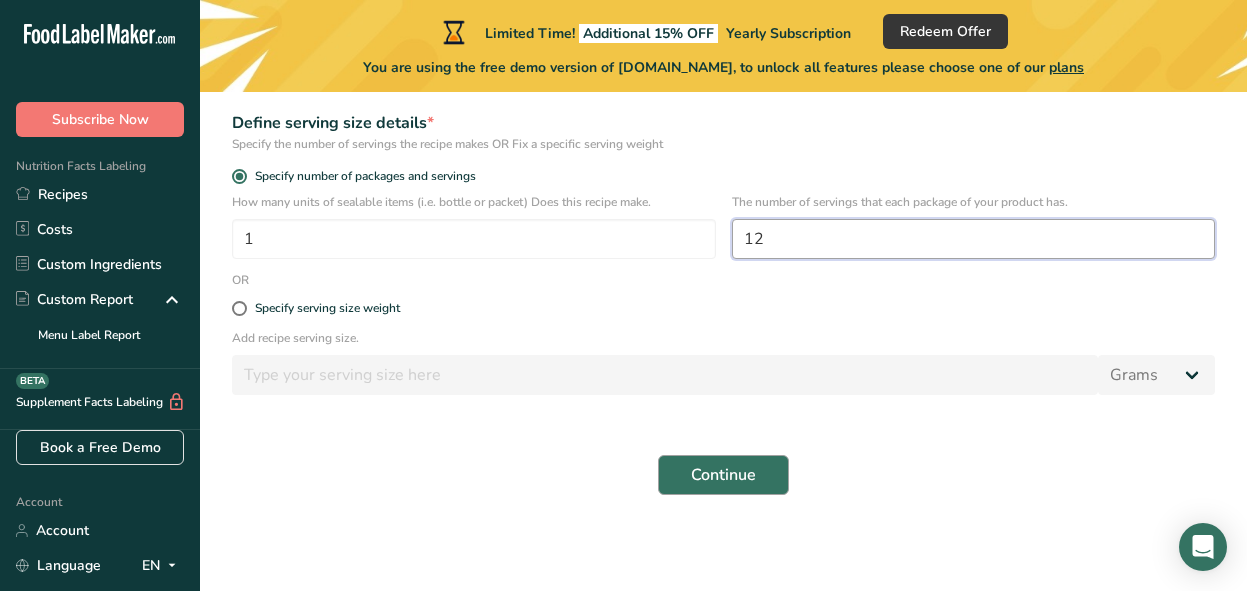 type on "12" 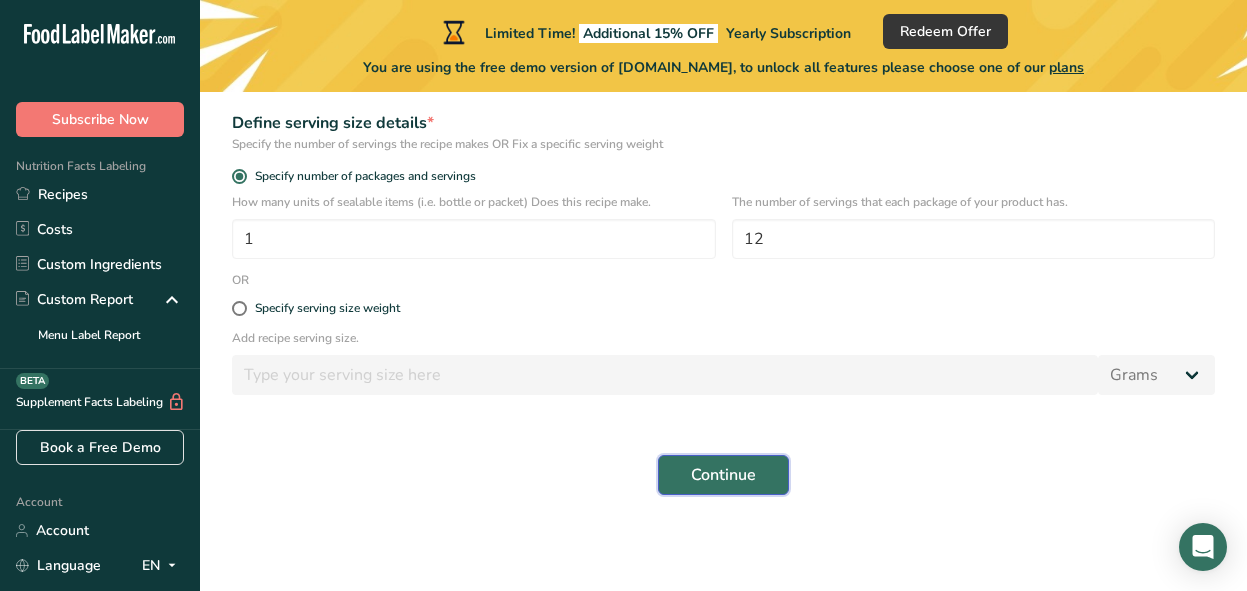 click on "Continue" at bounding box center (723, 475) 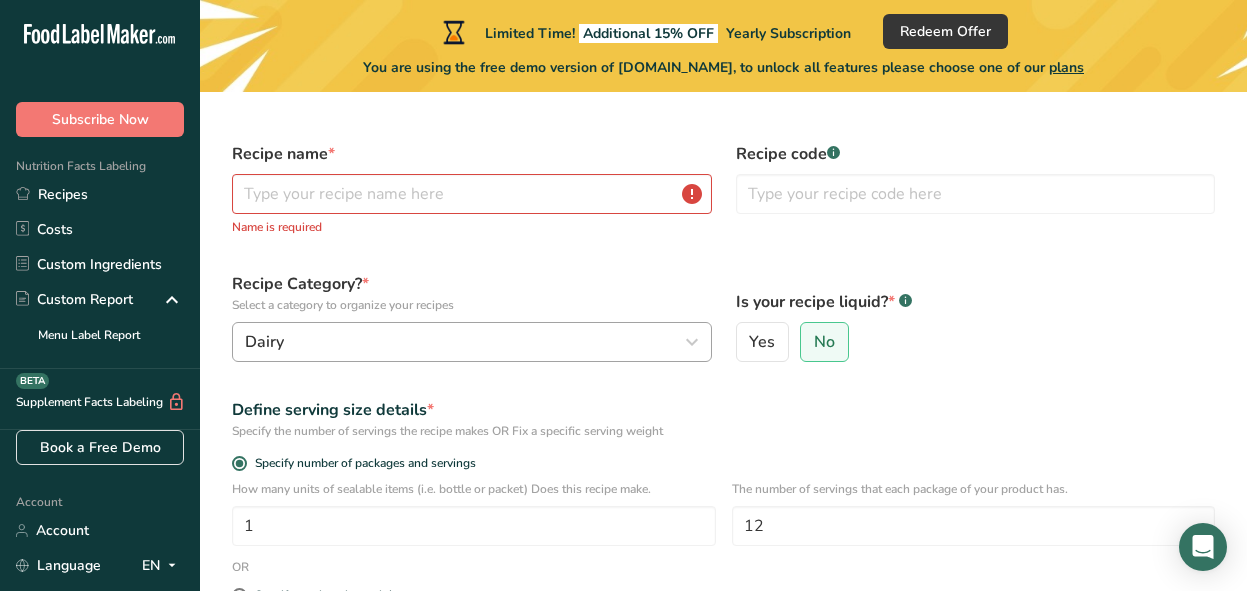 scroll, scrollTop: 3, scrollLeft: 0, axis: vertical 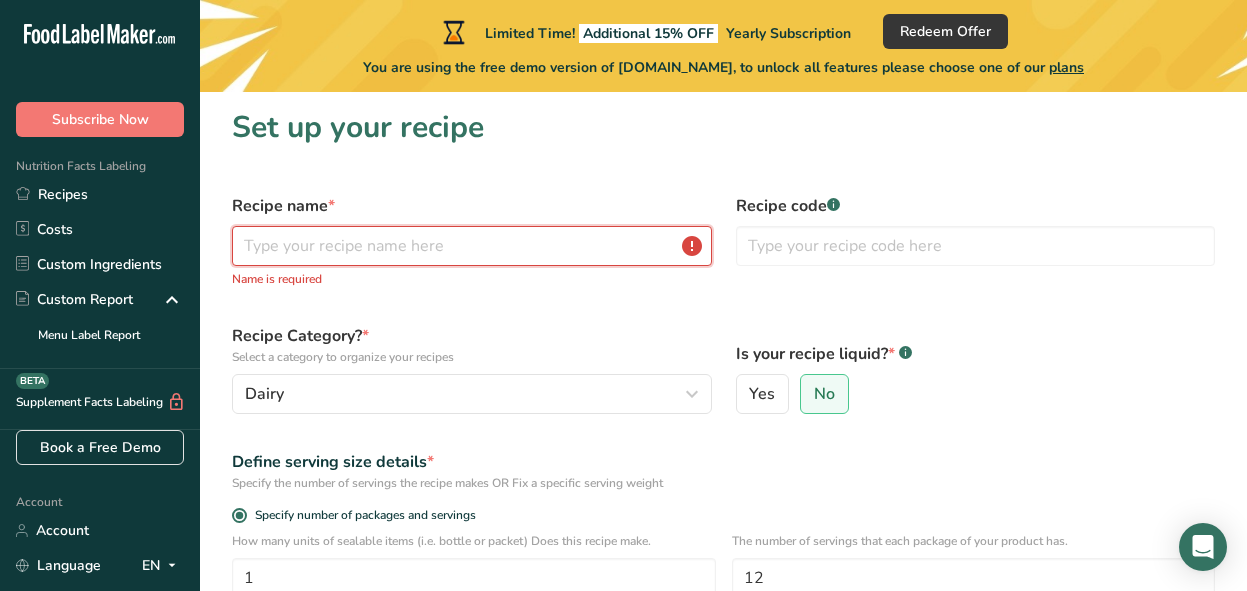 click at bounding box center [472, 246] 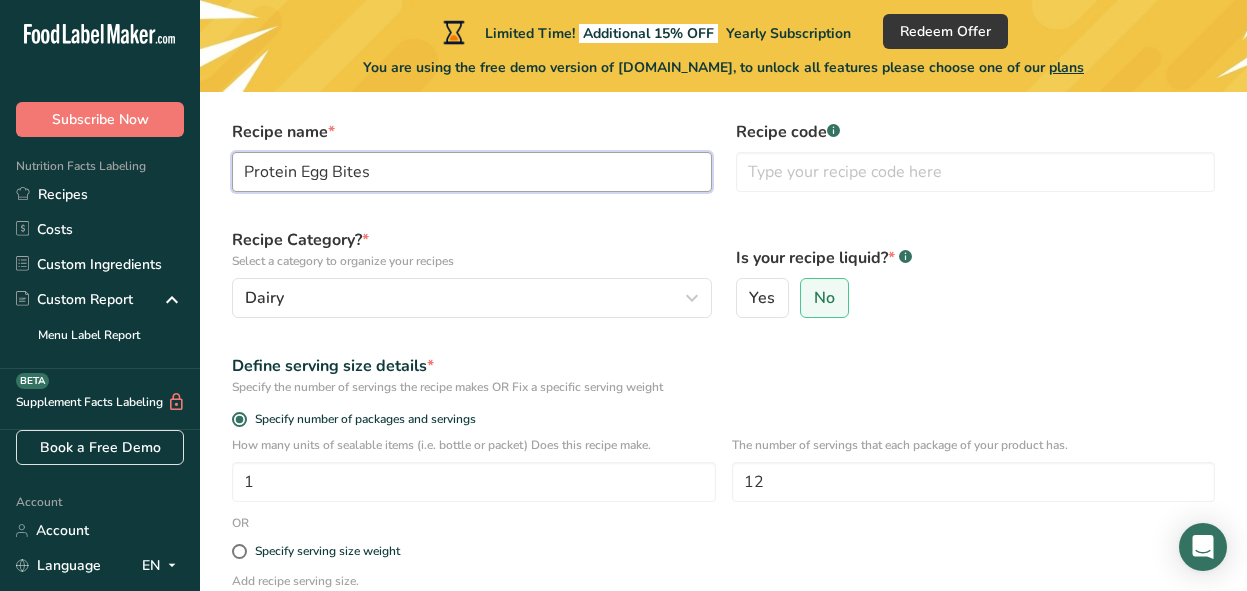 scroll, scrollTop: 78, scrollLeft: 0, axis: vertical 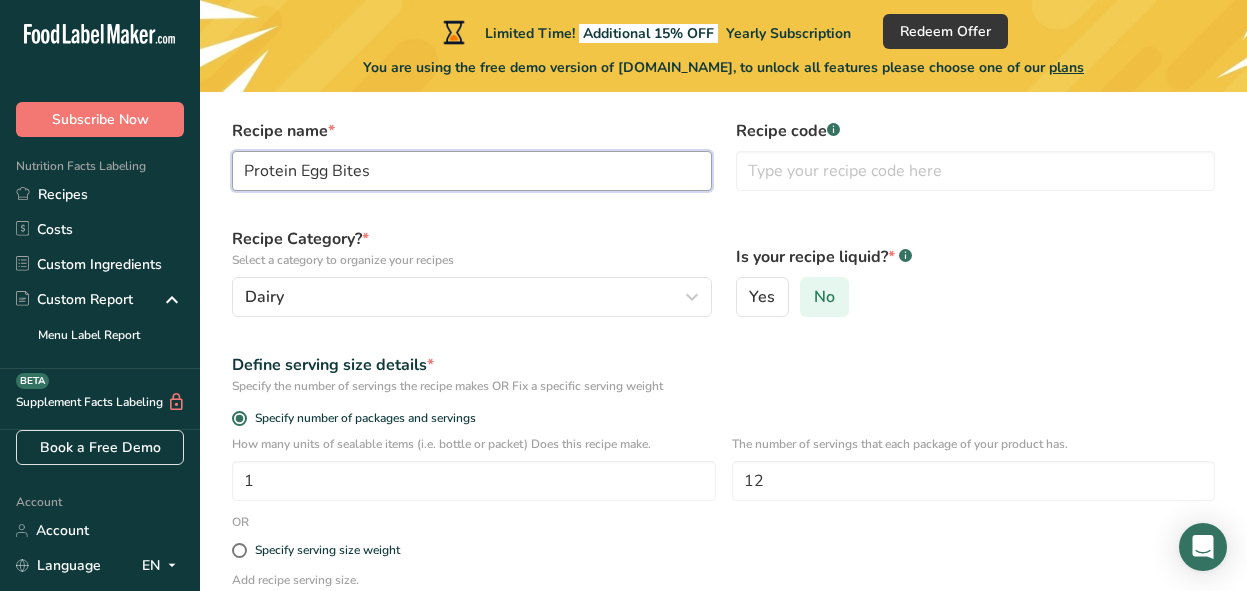 type on "Protein Egg Bites" 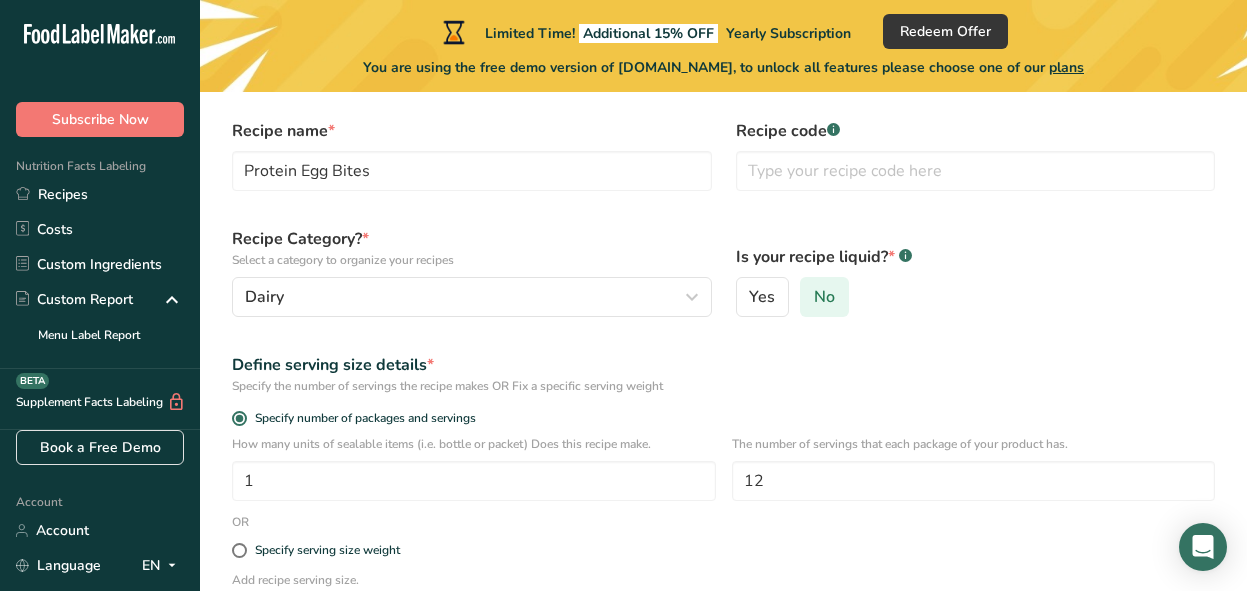 click on "No" at bounding box center [824, 297] 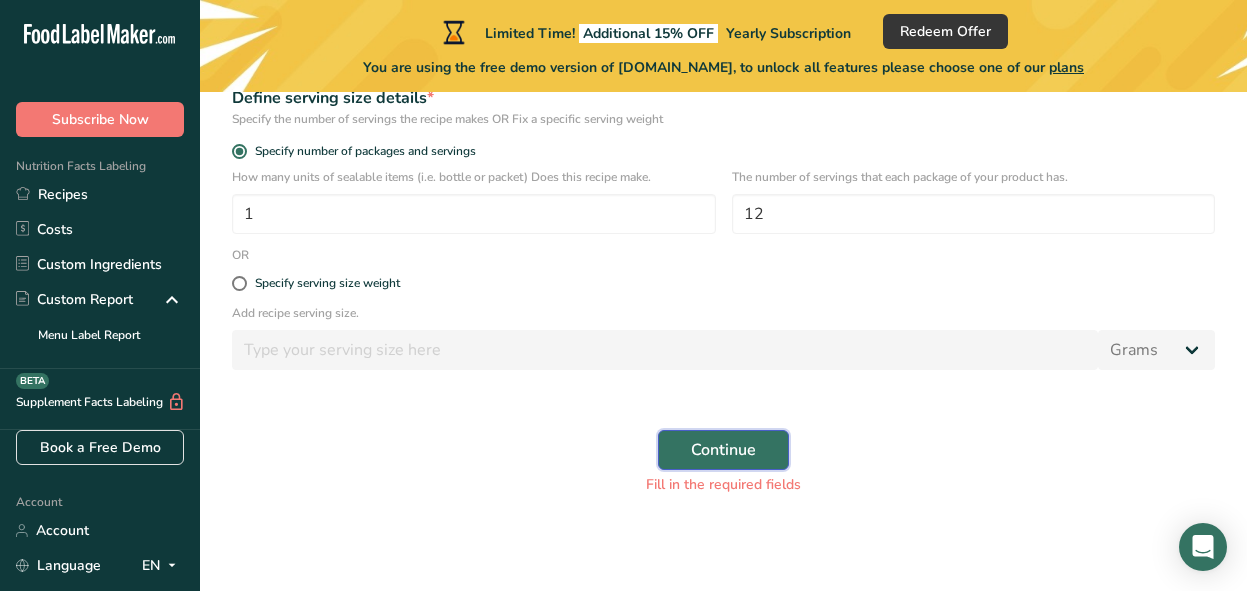 click on "Continue" at bounding box center [723, 450] 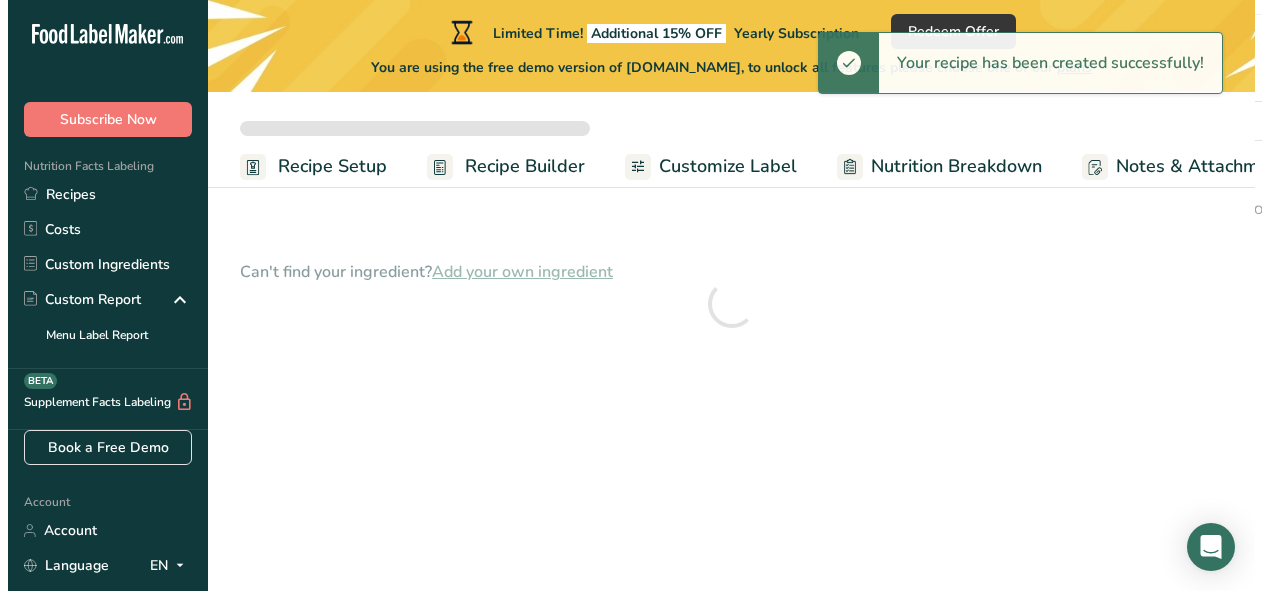 scroll, scrollTop: 0, scrollLeft: 0, axis: both 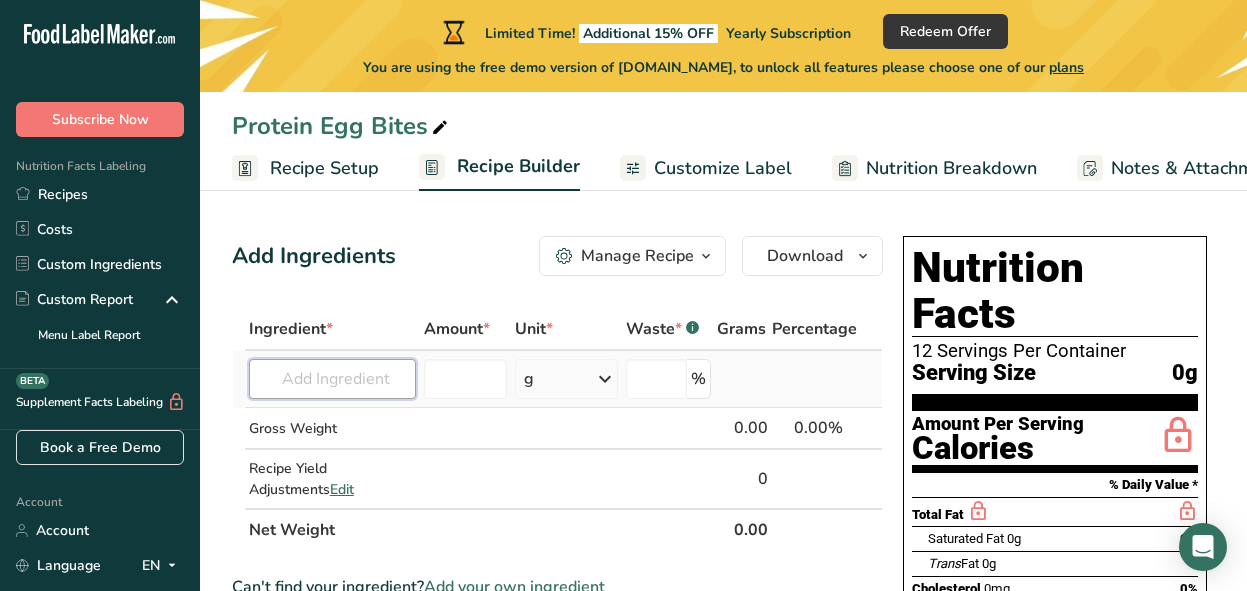 click at bounding box center (332, 379) 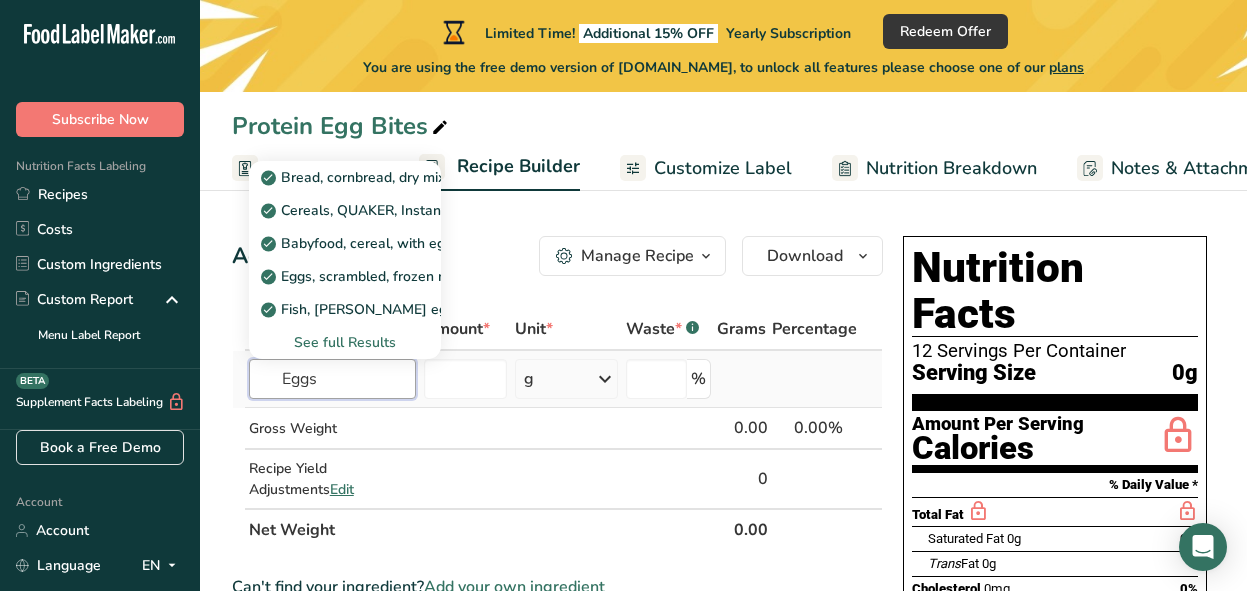 type on "Eggs" 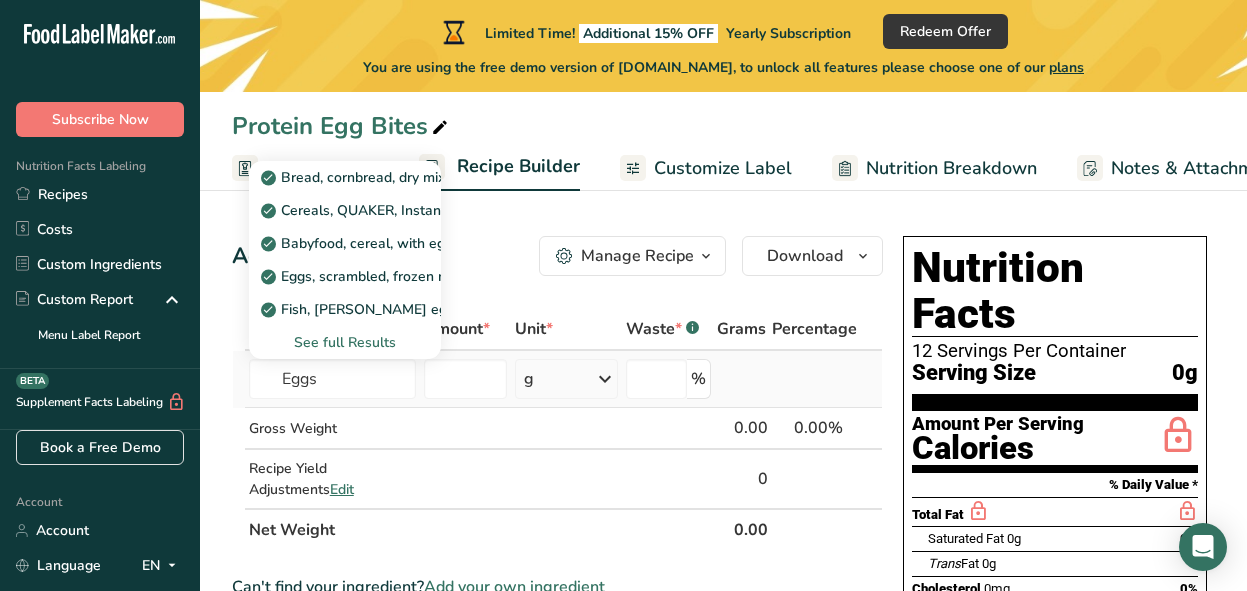 type 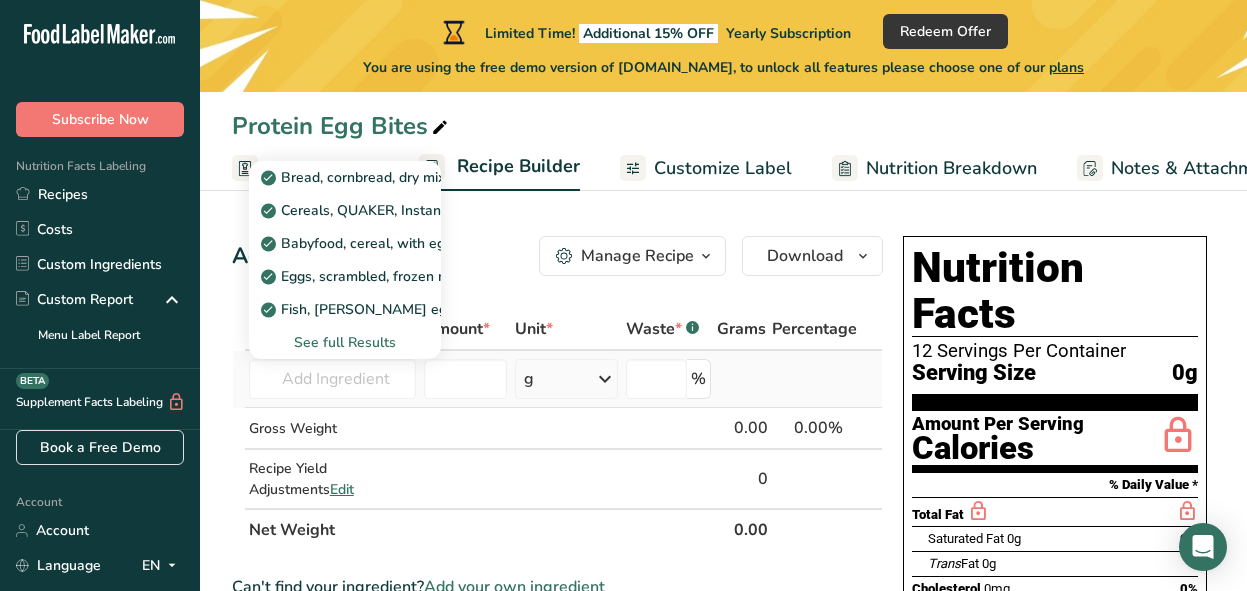 click on "See full Results" at bounding box center (345, 342) 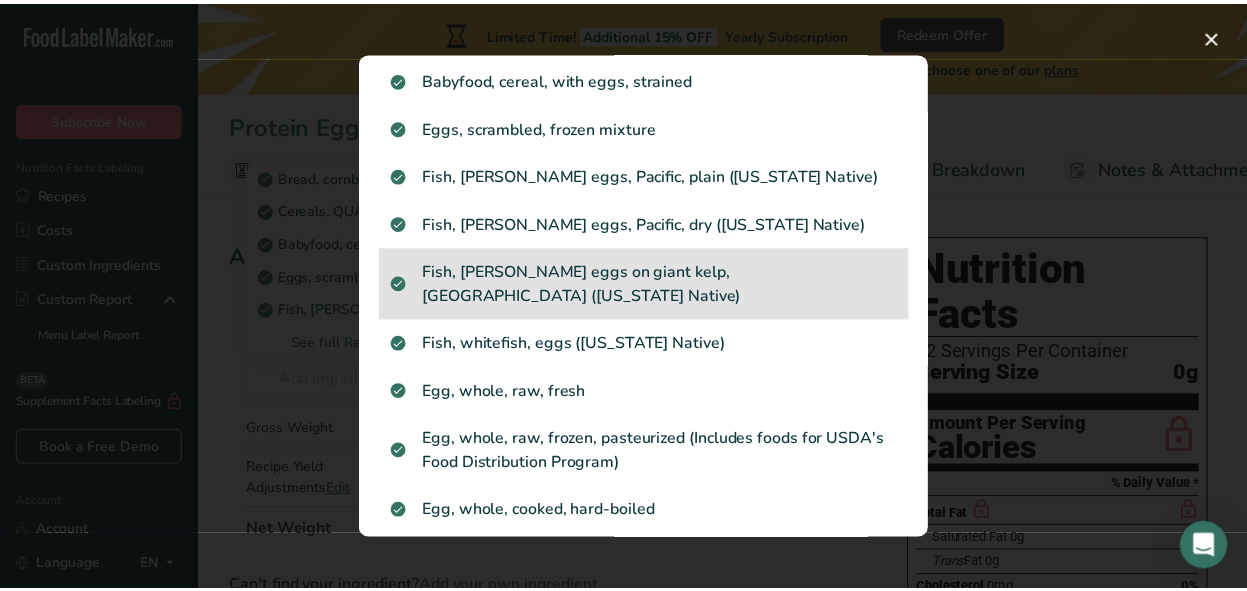 scroll, scrollTop: 202, scrollLeft: 0, axis: vertical 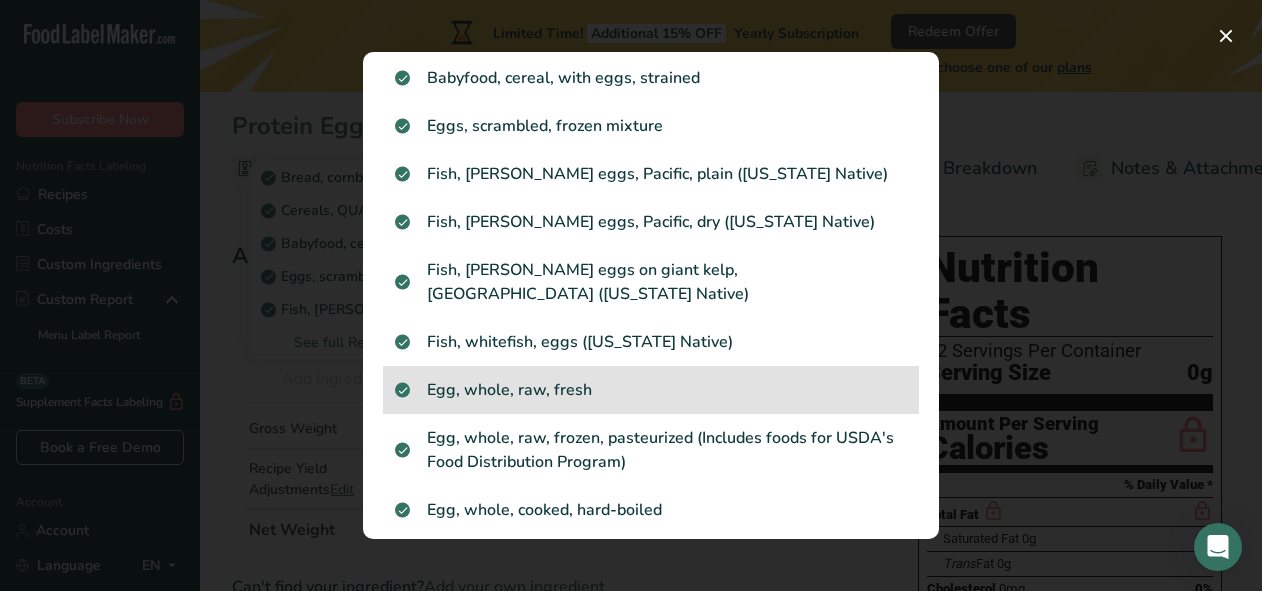 click on "Egg, whole, raw, fresh" at bounding box center [651, 390] 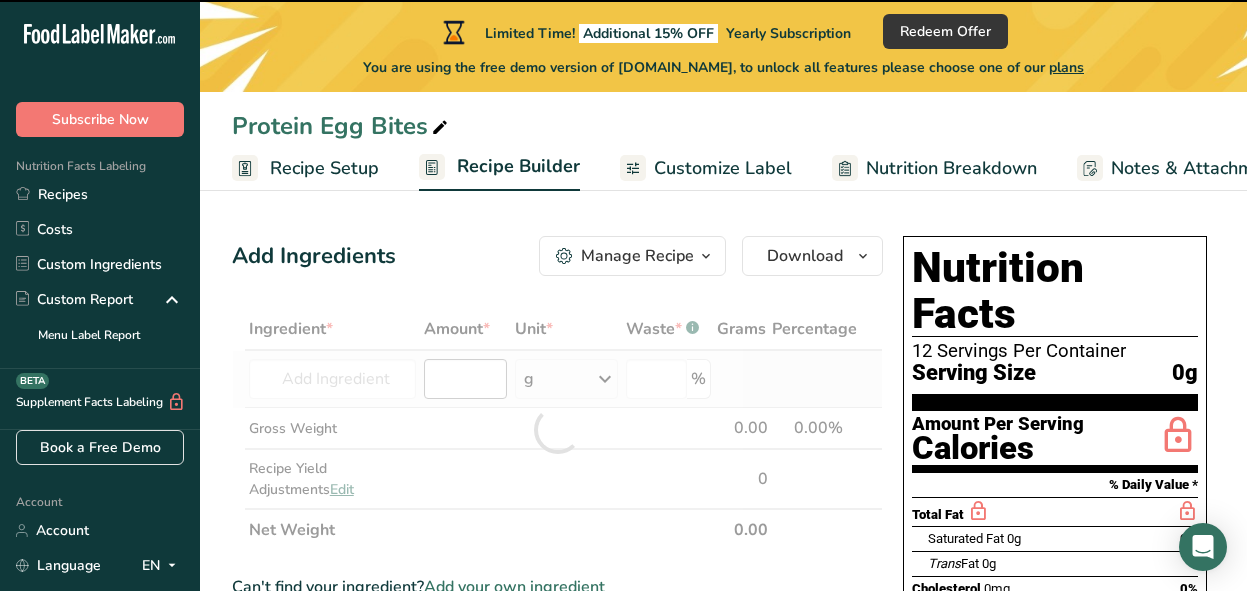 type on "0" 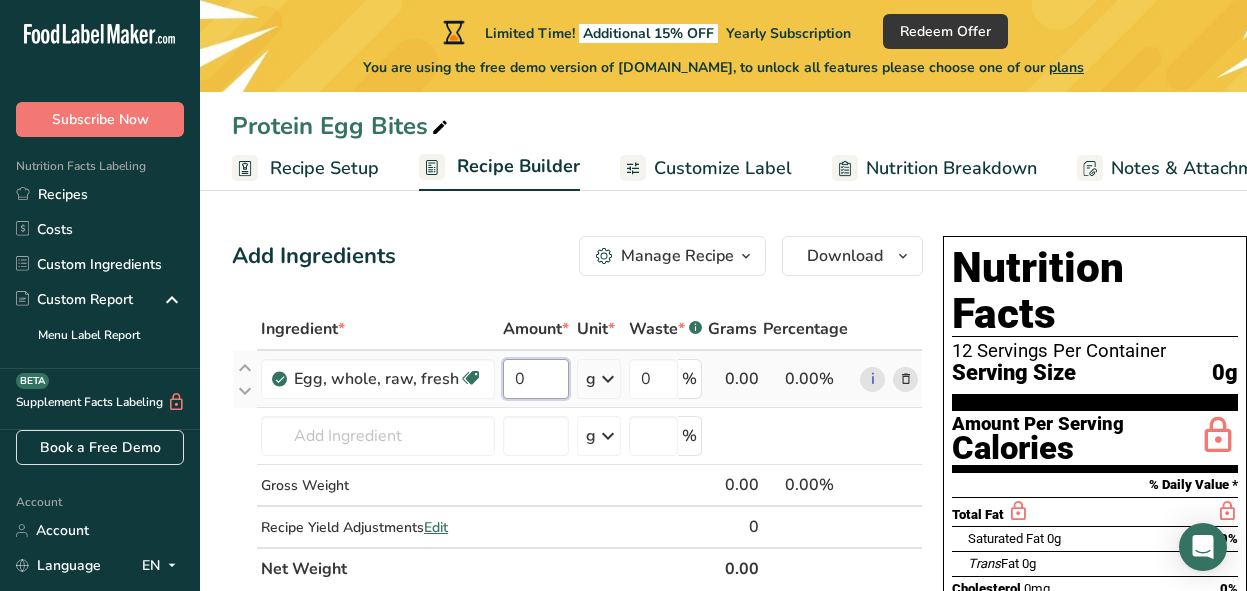 click on "0" at bounding box center [536, 379] 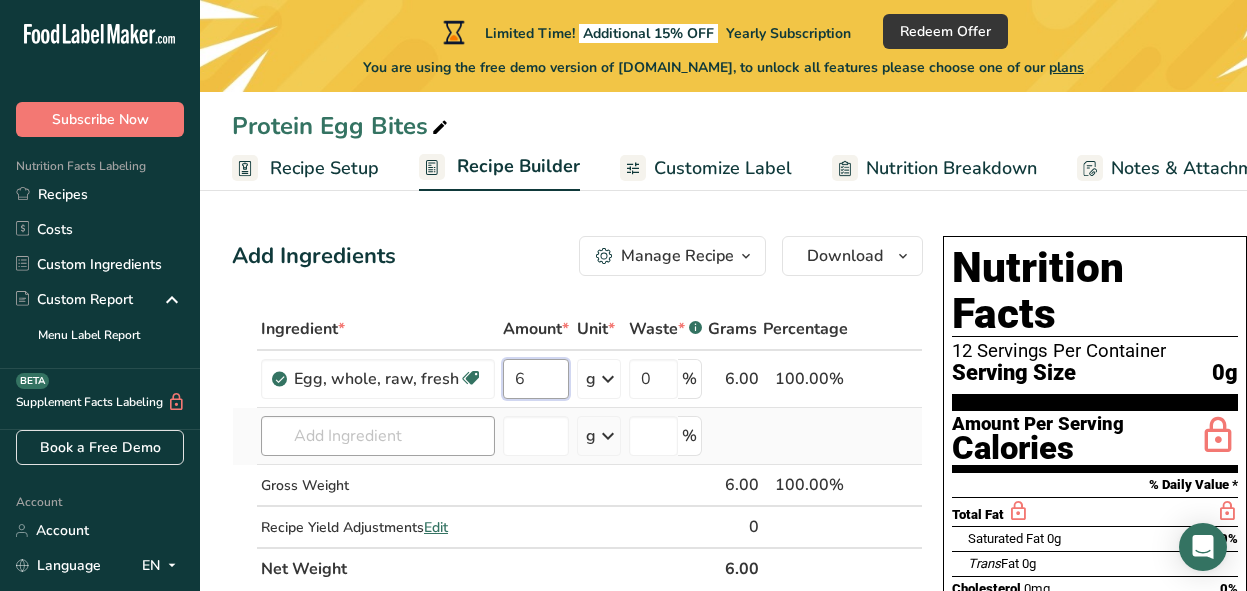 type on "6" 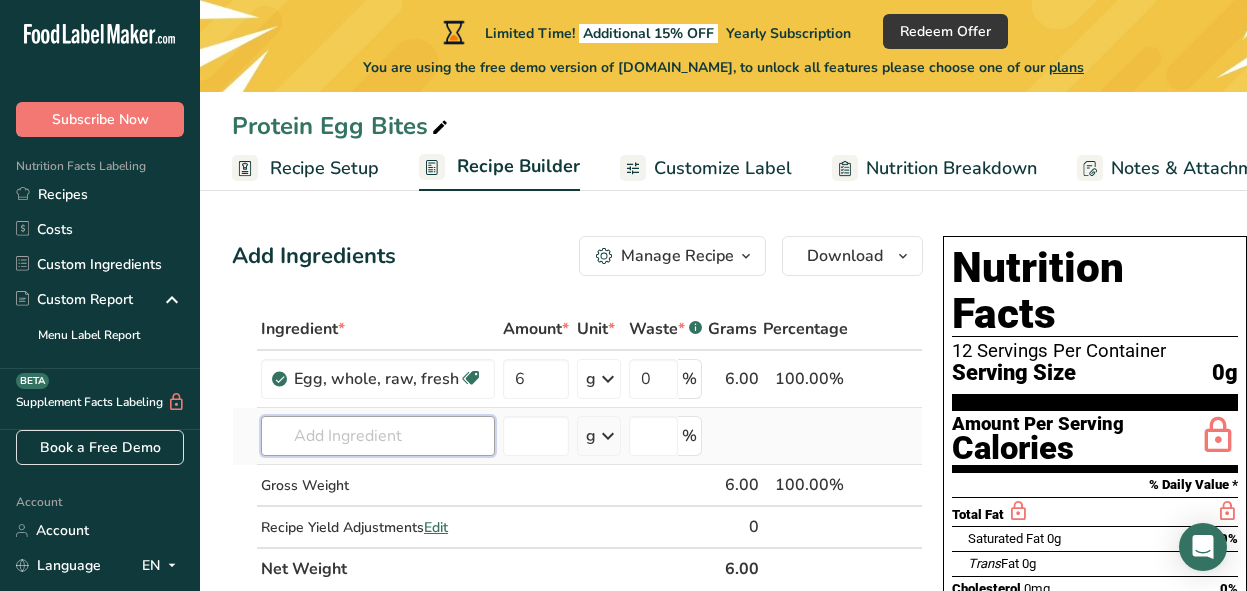 click on "Ingredient *
Amount *
Unit *
Waste *   .a-a{fill:#347362;}.b-a{fill:#fff;}          Grams
Percentage
Egg, whole, raw, fresh
Gluten free
Vegetarian
Soy free
6
g
Portions
1 large
1 extra large
1 jumbo
See more
Weight Units
g
kg
mg
See more
Volume Units
l
Volume units require a density conversion. If you know your ingredient's density enter it below. Otherwise, click on "RIA" our AI Regulatory bot - she will be able to help you
lb/ft3
g/cm3
Confirm
mL
lb/ft3" at bounding box center [577, 449] 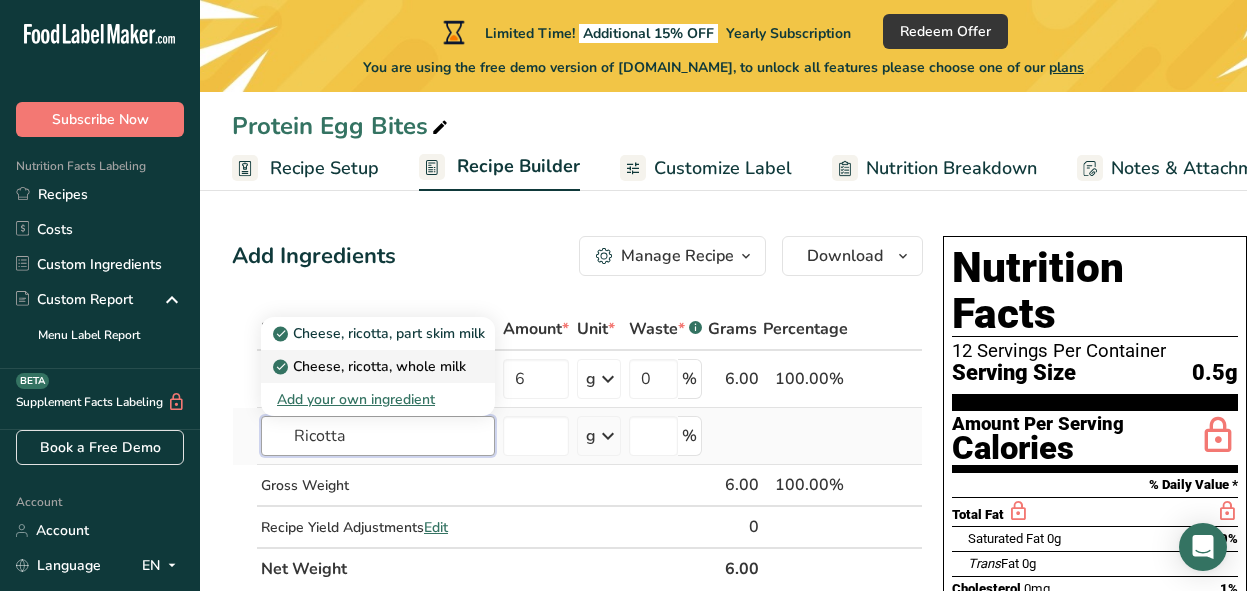 type on "Ricotta" 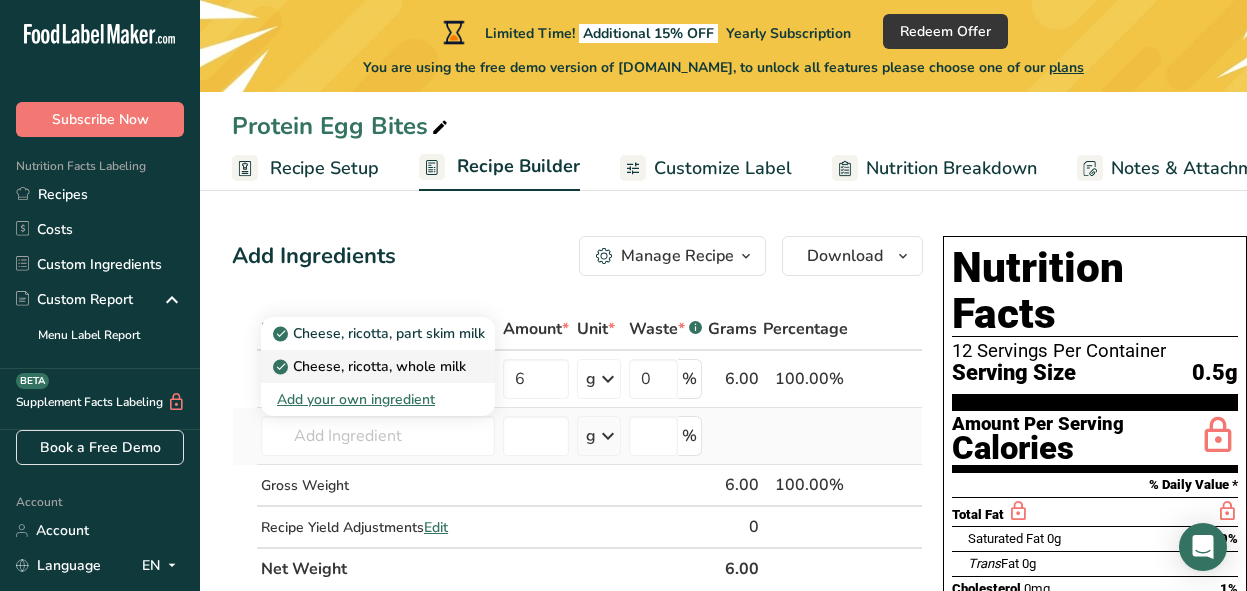 click on "Cheese, ricotta, whole milk" at bounding box center [371, 366] 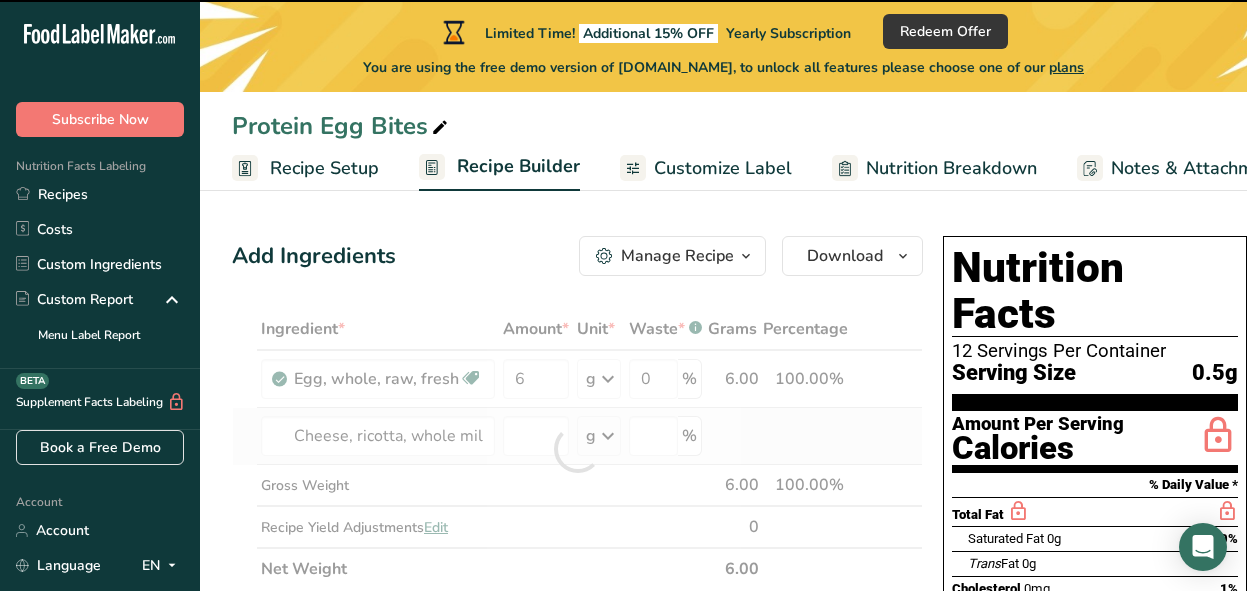 type on "0" 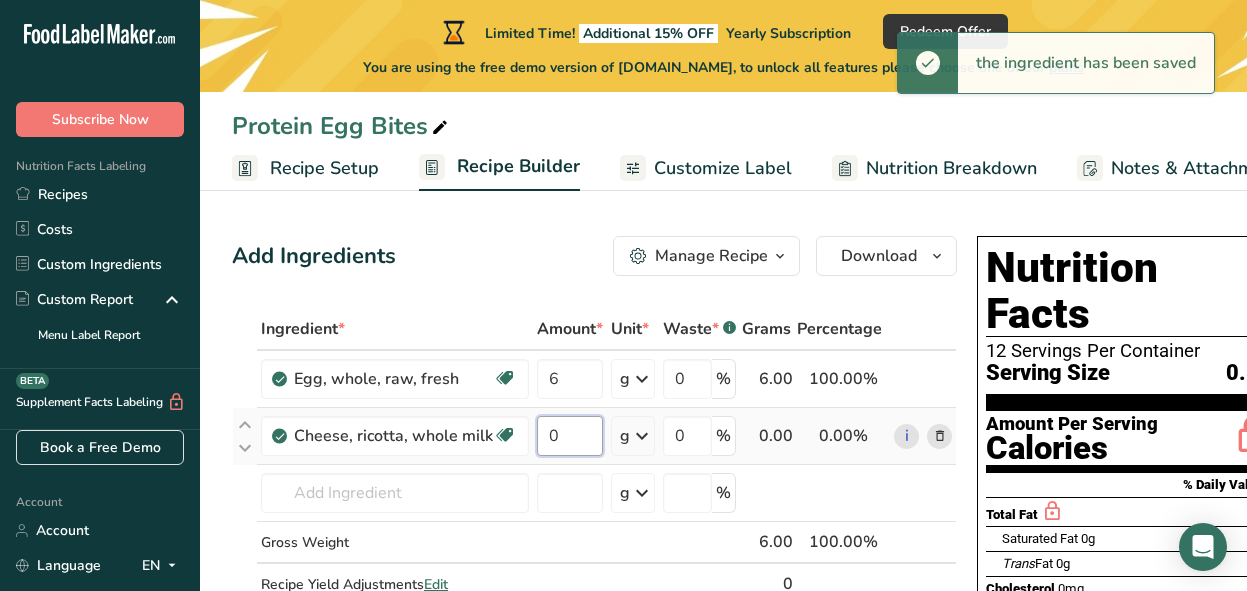 click on "0" at bounding box center (570, 436) 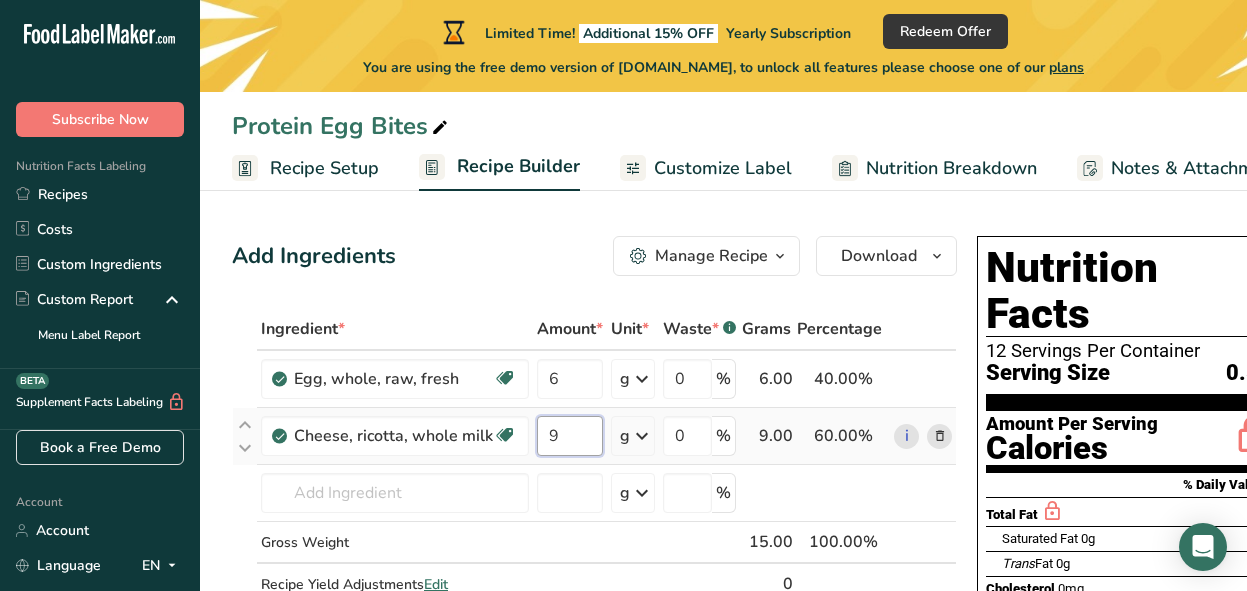 type on "9" 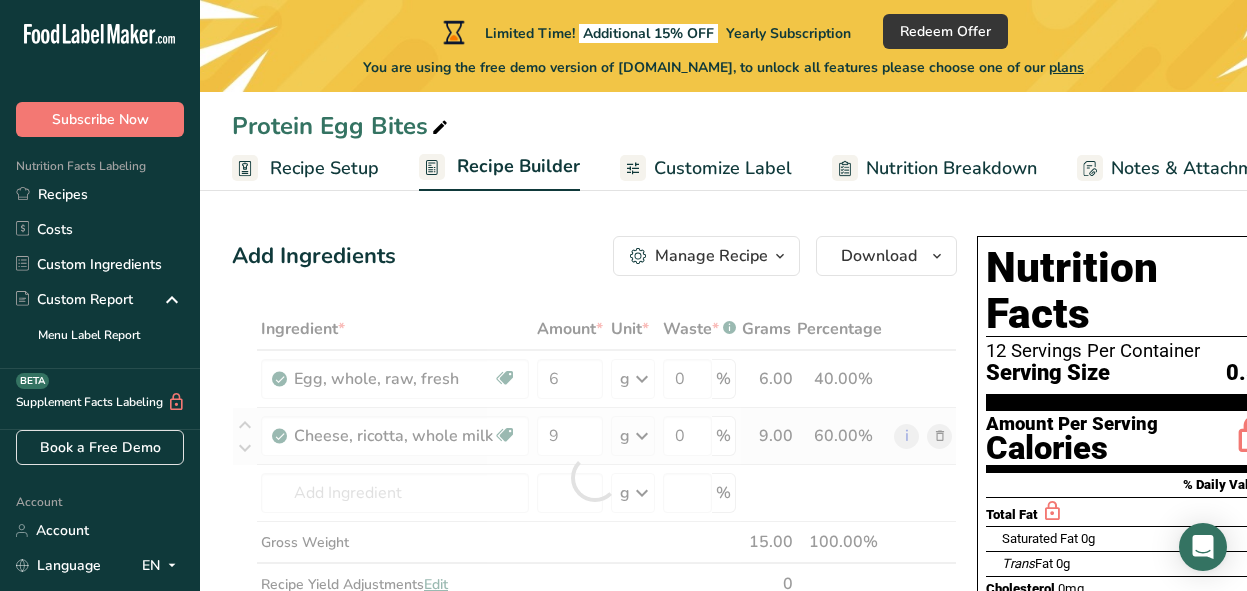click on "Ingredient *
Amount *
Unit *
Waste *   .a-a{fill:#347362;}.b-a{fill:#fff;}          Grams
Percentage
Egg, whole, raw, fresh
Gluten free
Vegetarian
Soy free
6
g
Portions
1 large
1 extra large
1 jumbo
See more
Weight Units
g
kg
mg
See more
Volume Units
l
Volume units require a density conversion. If you know your ingredient's density enter it below. Otherwise, click on "RIA" our AI Regulatory bot - she will be able to help you
lb/ft3
g/cm3
Confirm
mL
lb/ft3" at bounding box center (594, 477) 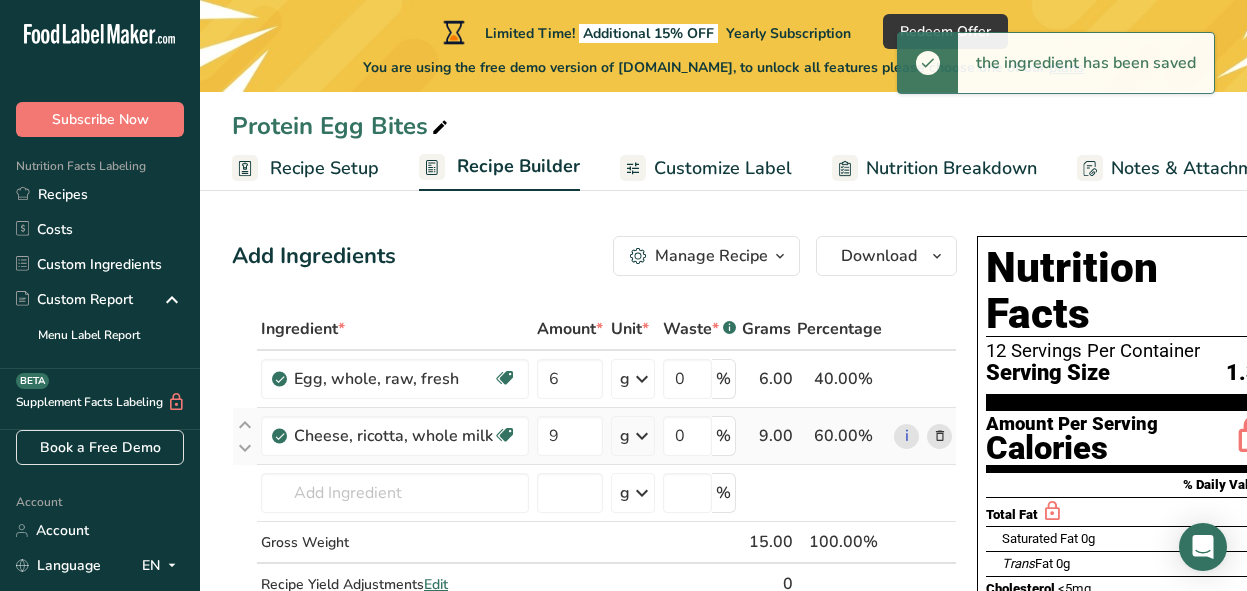 click at bounding box center [642, 436] 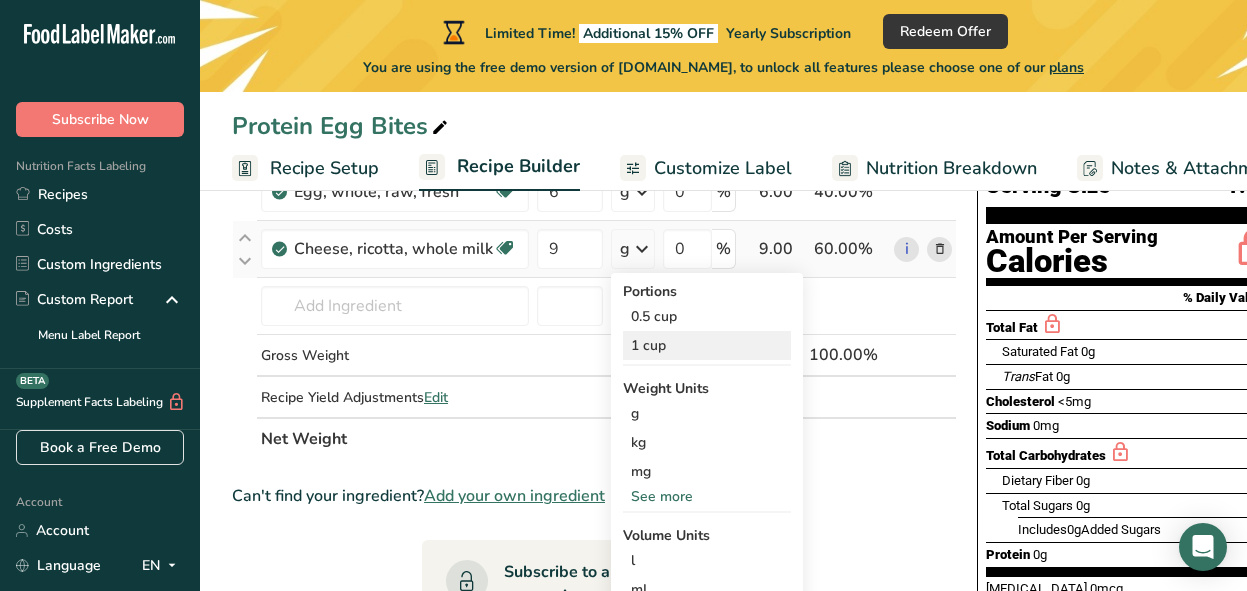 scroll, scrollTop: 194, scrollLeft: 0, axis: vertical 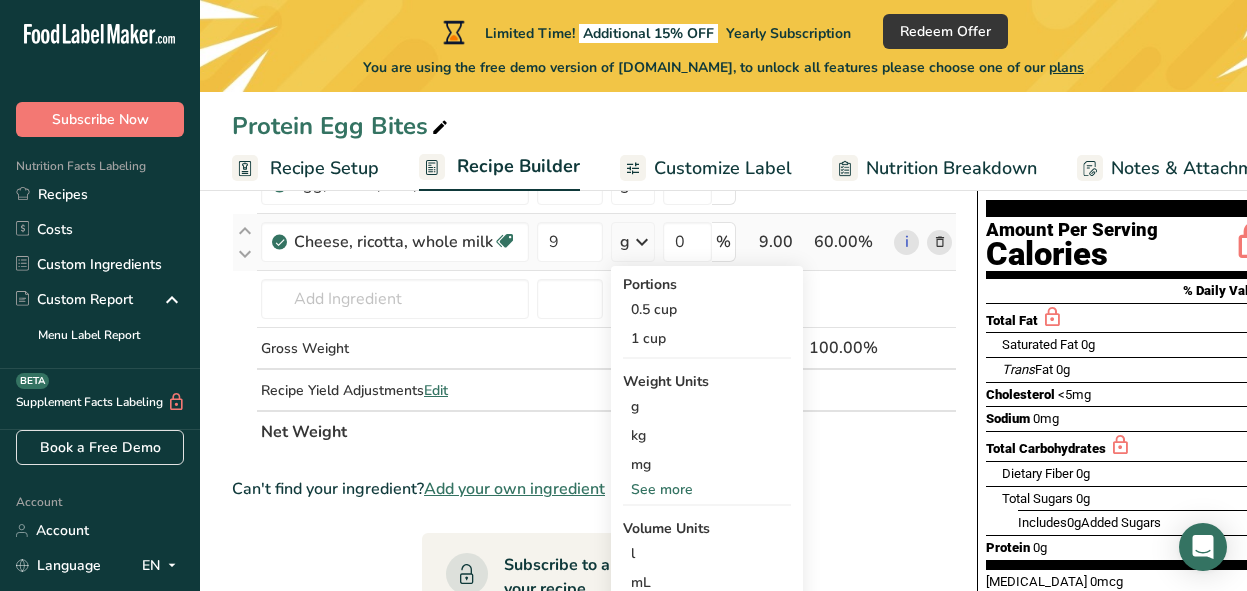 click on "See more" at bounding box center (707, 489) 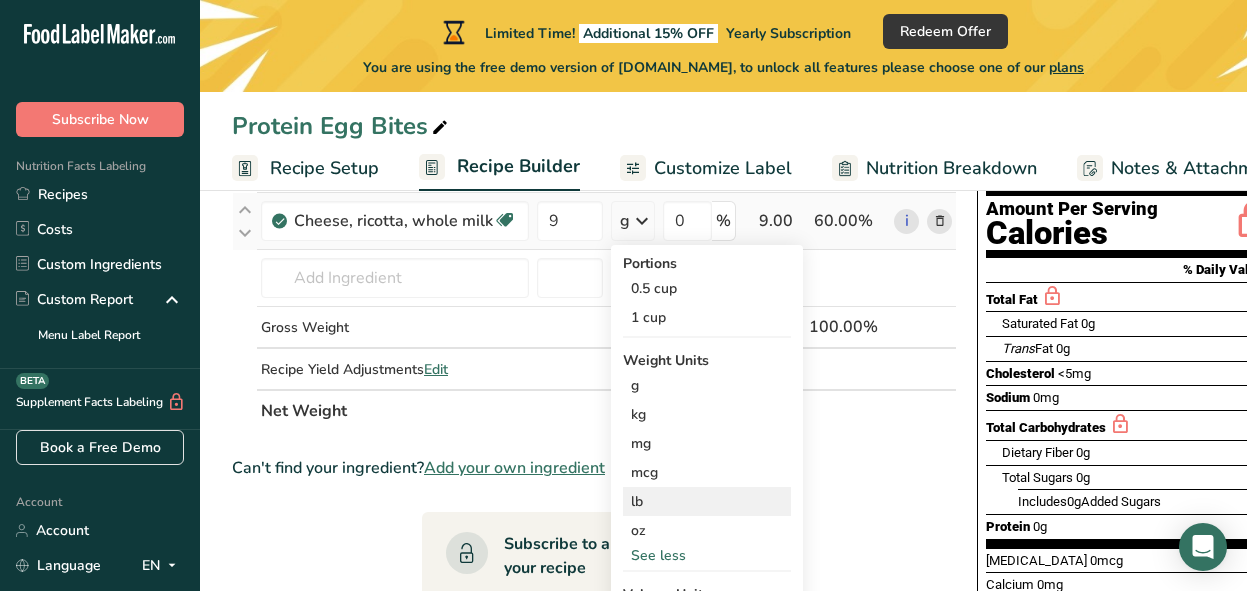 scroll, scrollTop: 221, scrollLeft: 0, axis: vertical 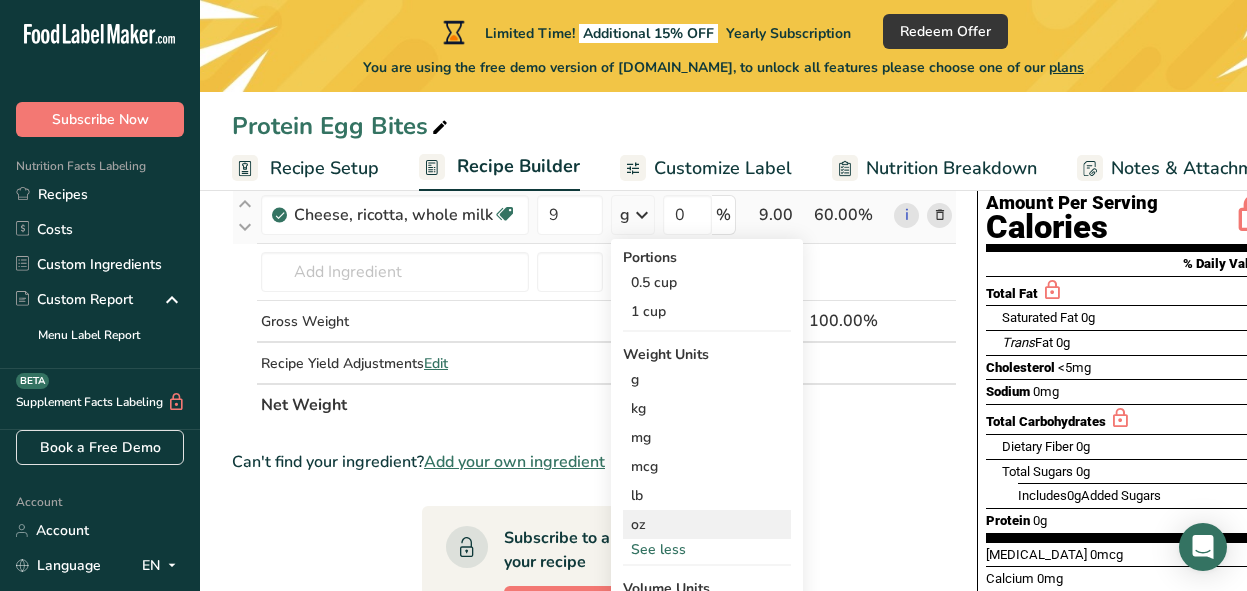 click on "oz" at bounding box center (707, 524) 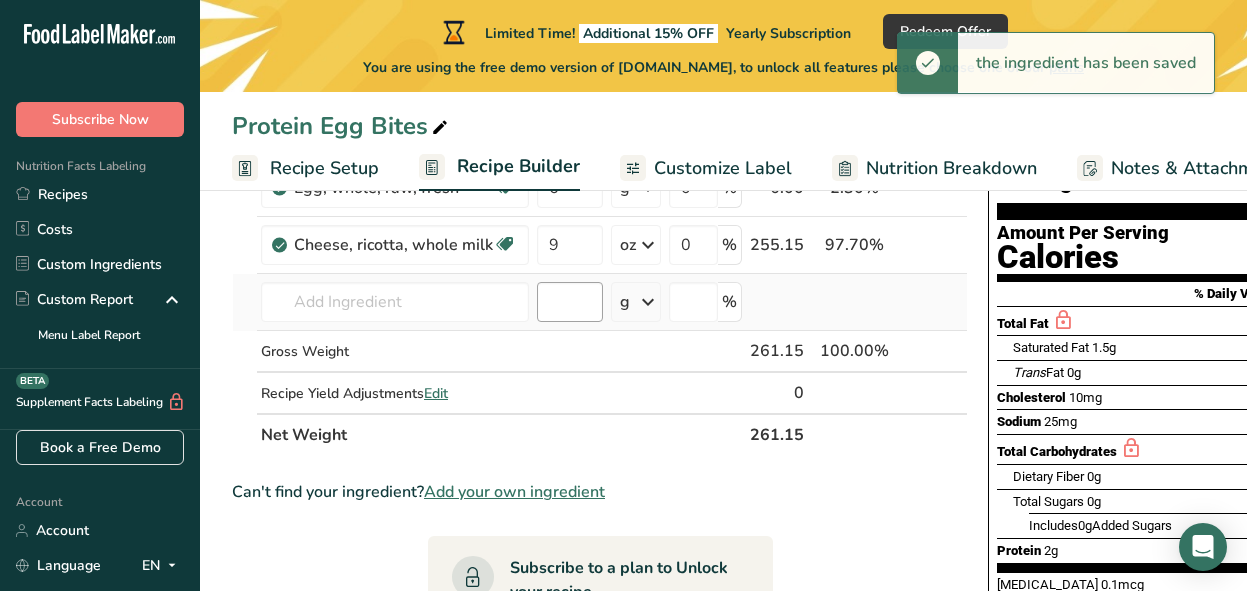 scroll, scrollTop: 181, scrollLeft: 0, axis: vertical 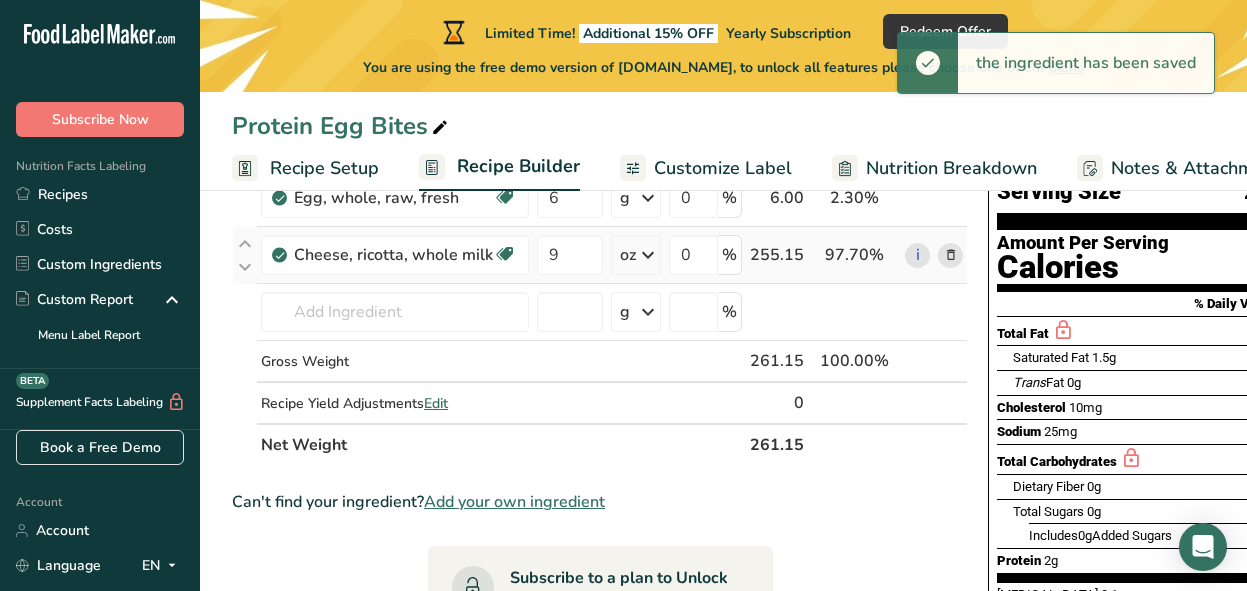 click at bounding box center (648, 255) 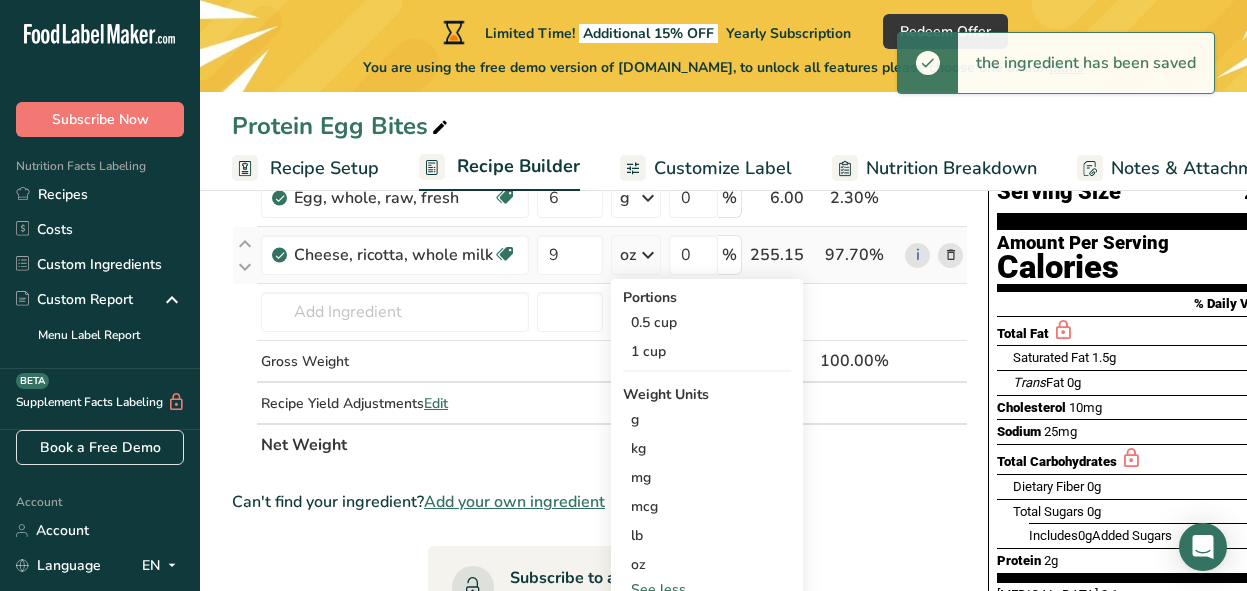 click at bounding box center (648, 255) 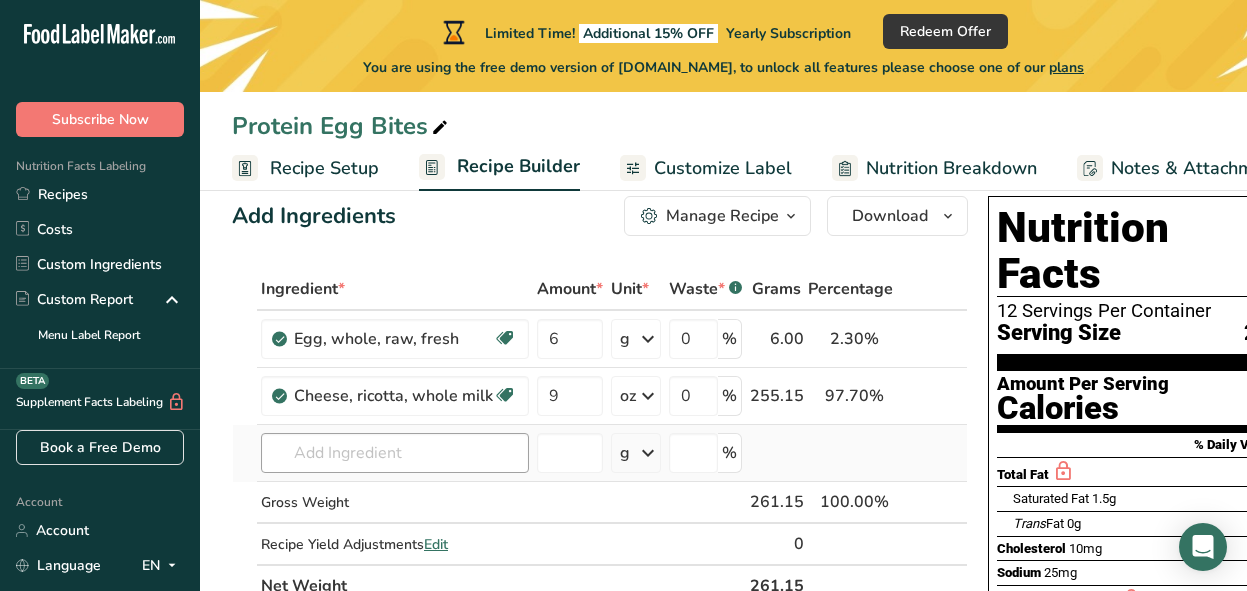 scroll, scrollTop: 38, scrollLeft: 0, axis: vertical 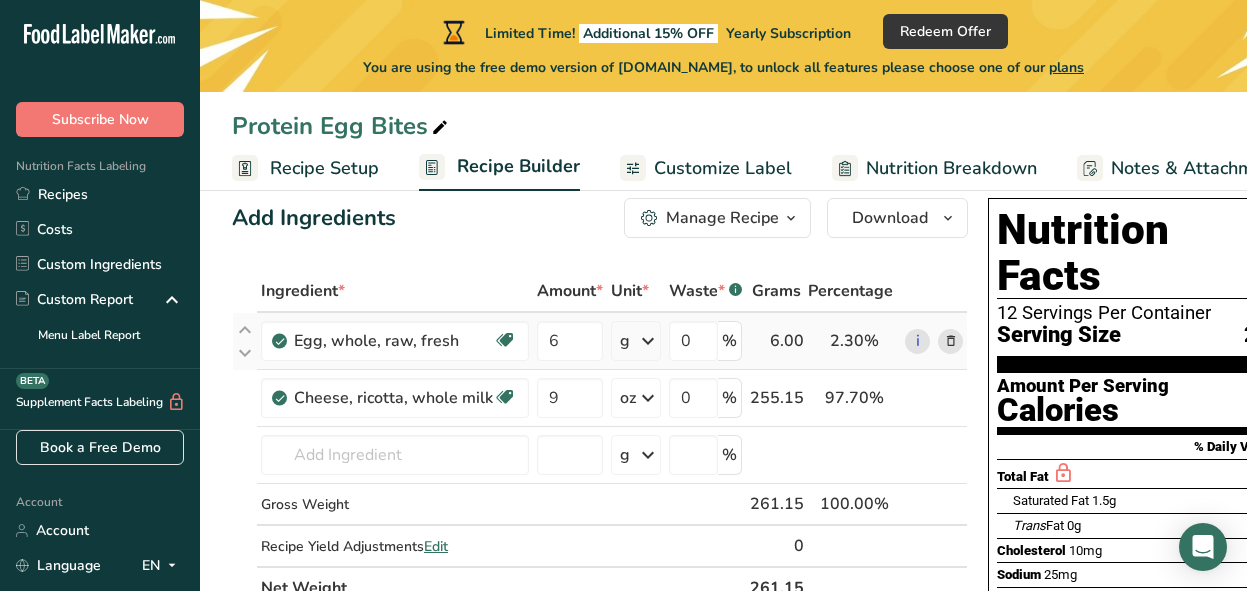 click at bounding box center [648, 341] 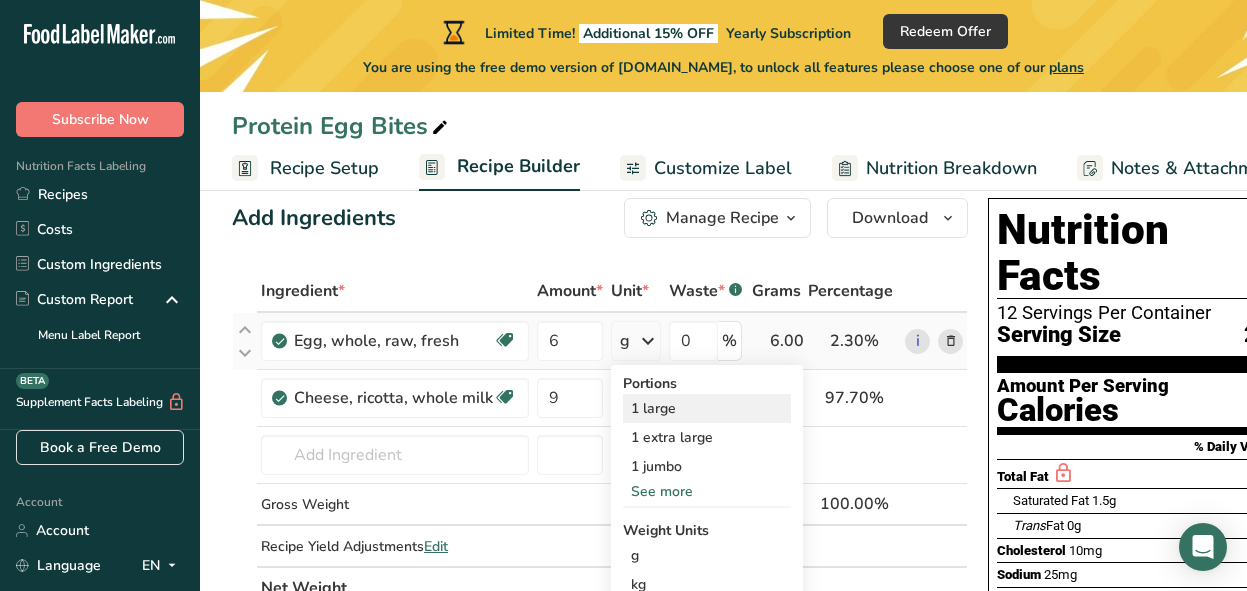 click on "1 large" at bounding box center (707, 408) 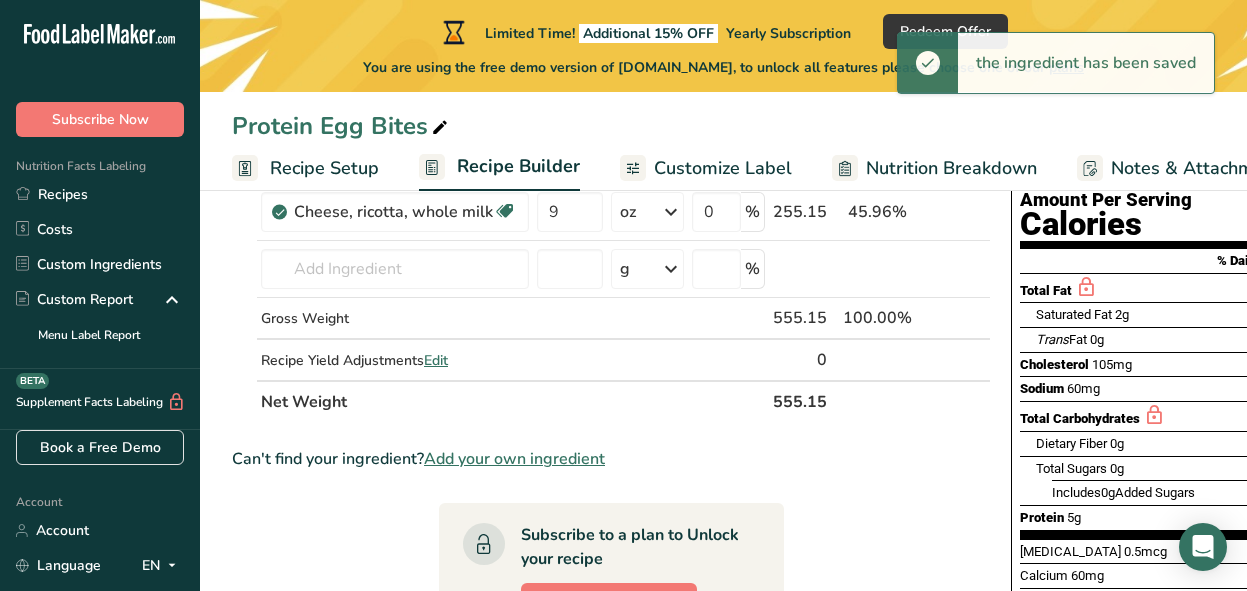 scroll, scrollTop: 218, scrollLeft: 0, axis: vertical 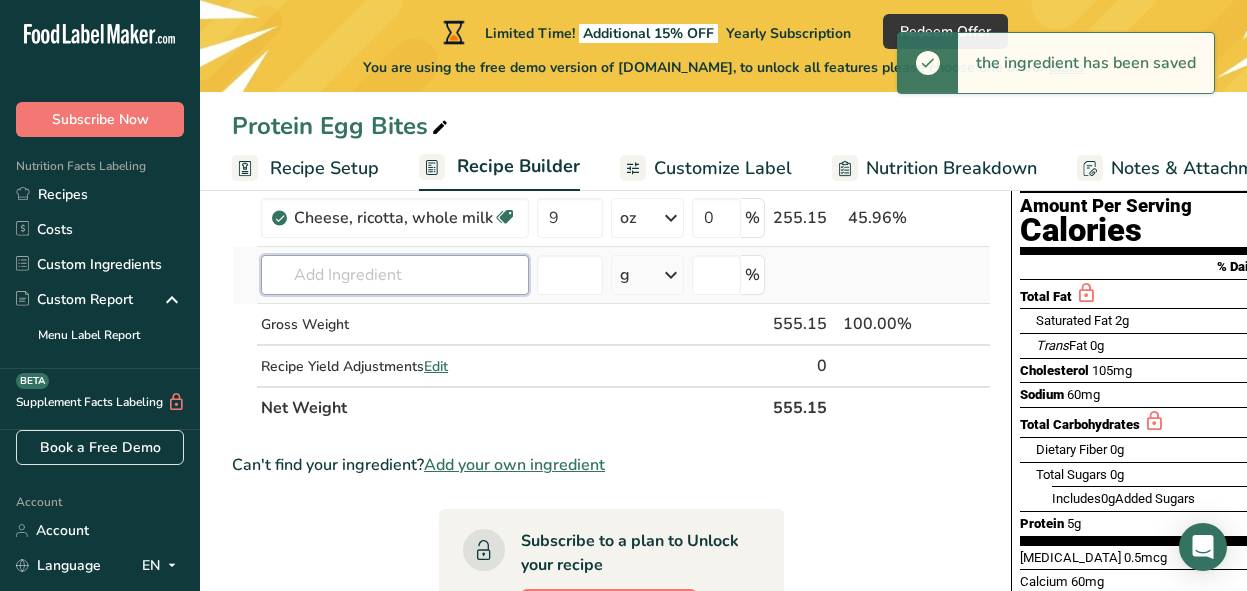 click at bounding box center [395, 275] 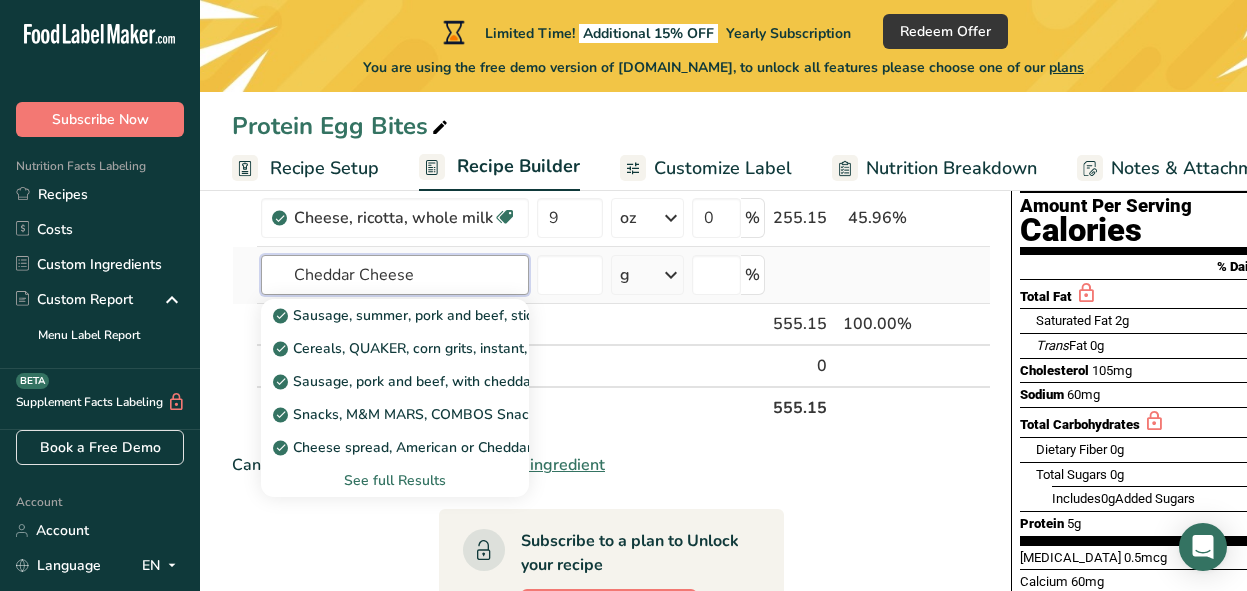 type on "Cheddar Cheese" 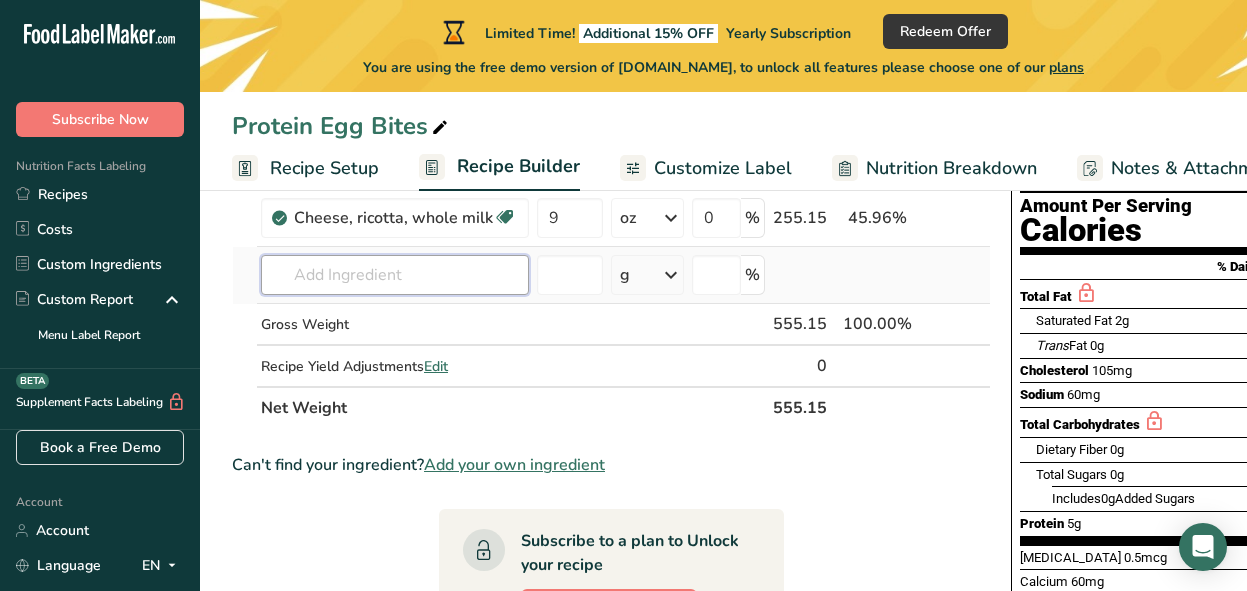 click at bounding box center [395, 275] 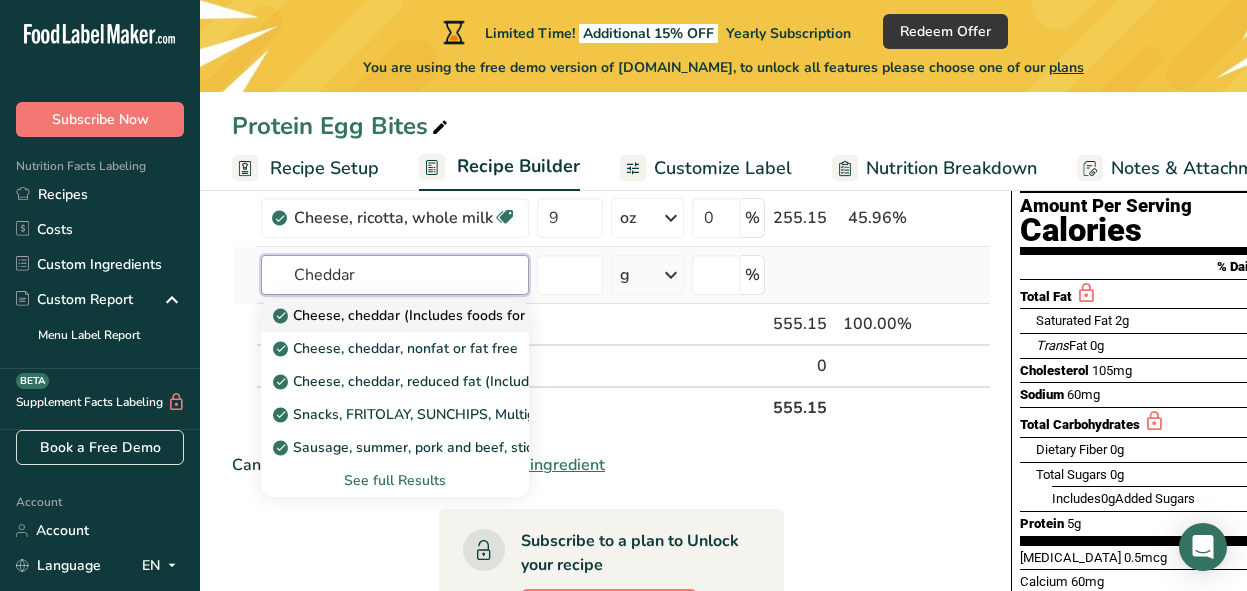 type on "Cheddar" 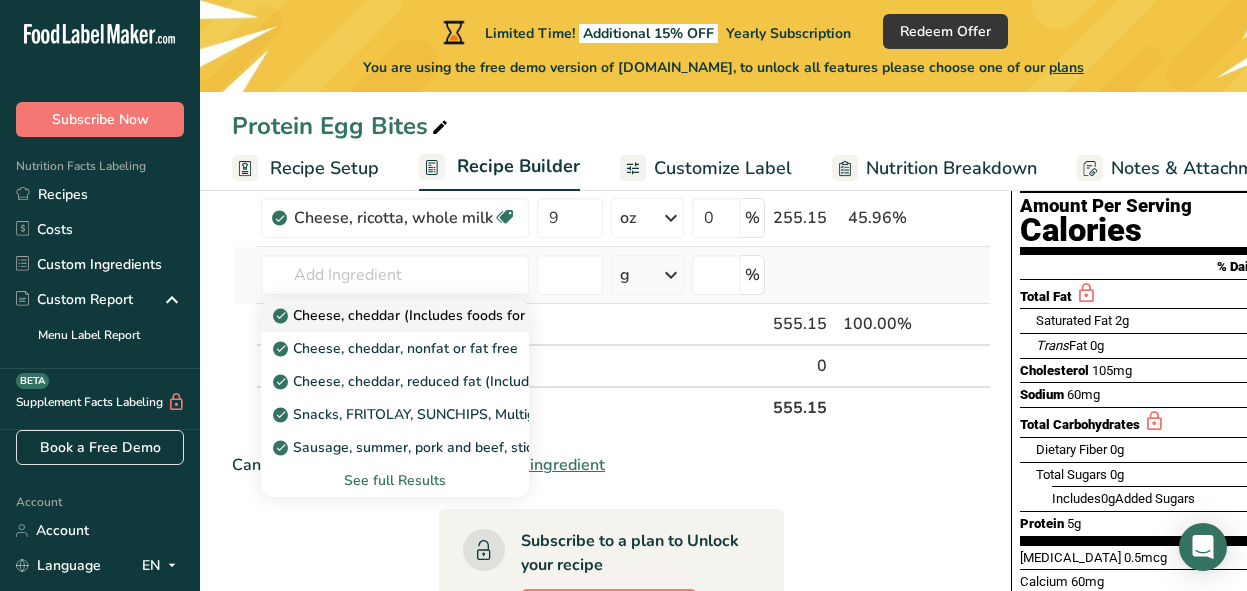 click on "Cheese, cheddar (Includes foods for USDA's Food Distribution Program)" at bounding box center (517, 315) 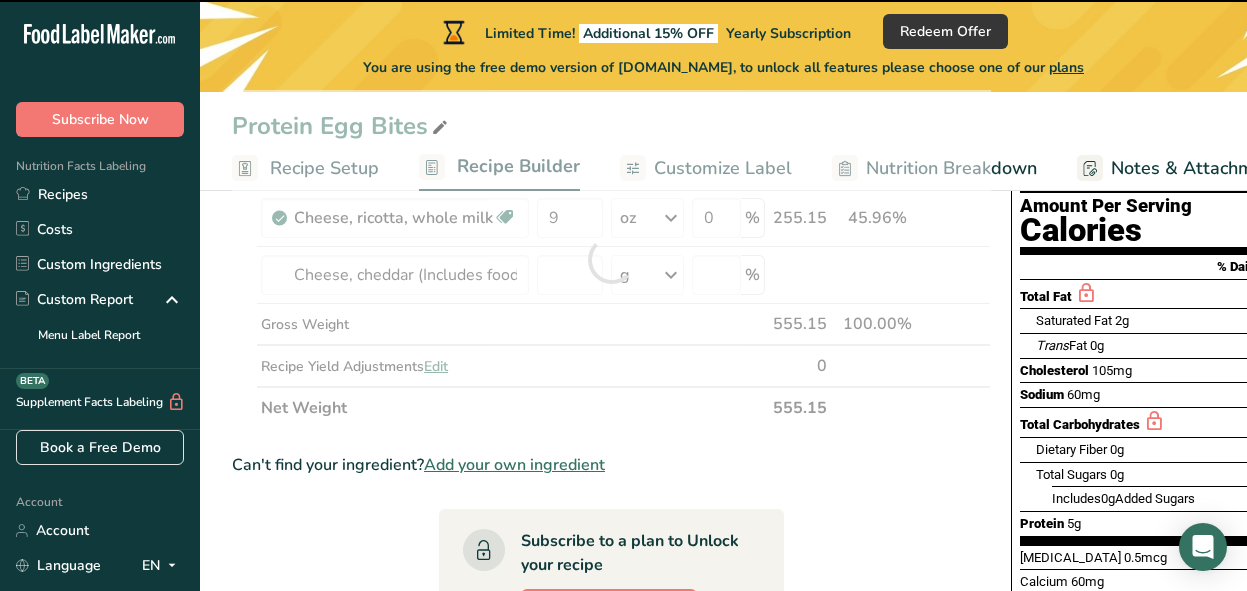 type on "0" 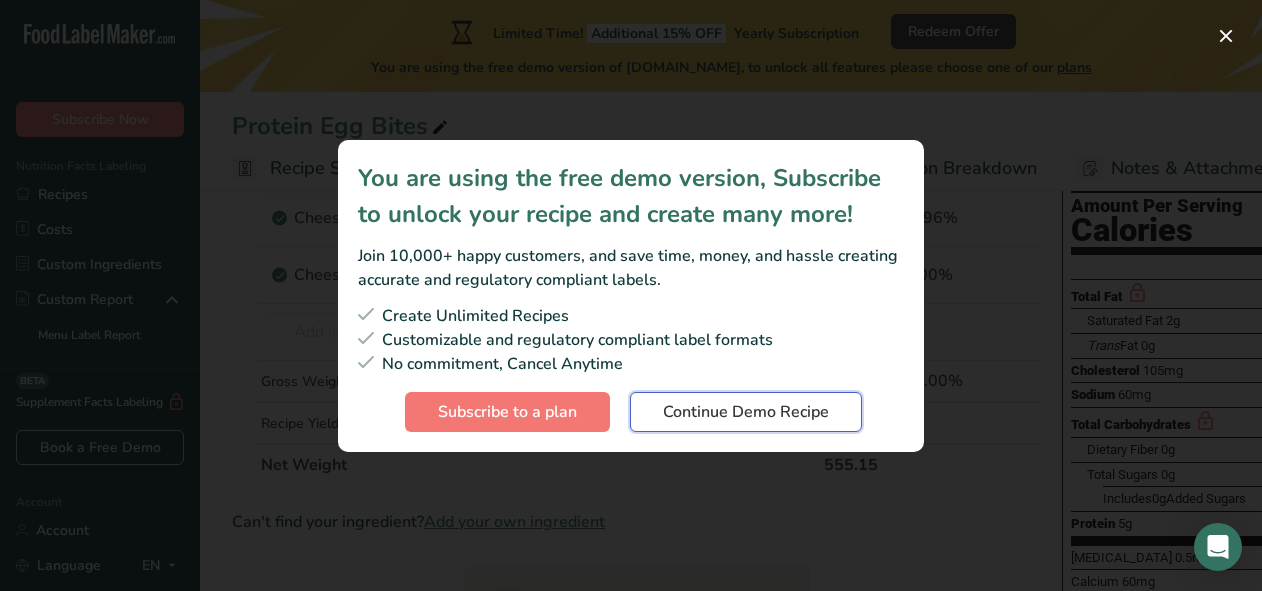 click on "Continue Demo Recipe" at bounding box center [746, 412] 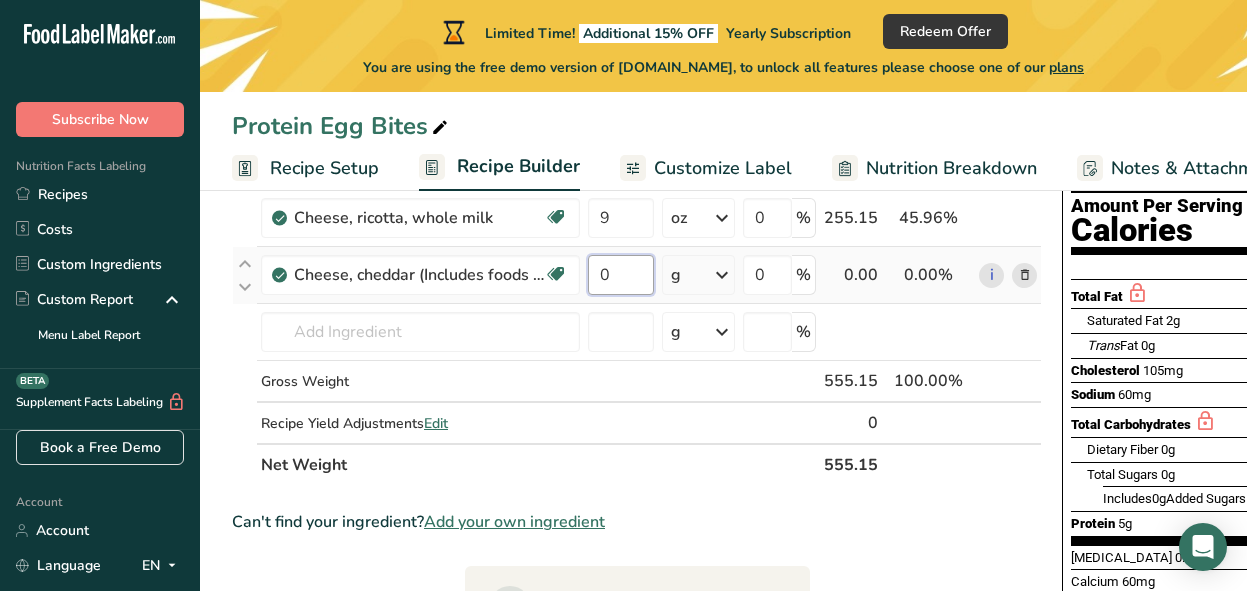 click on "0" at bounding box center (621, 275) 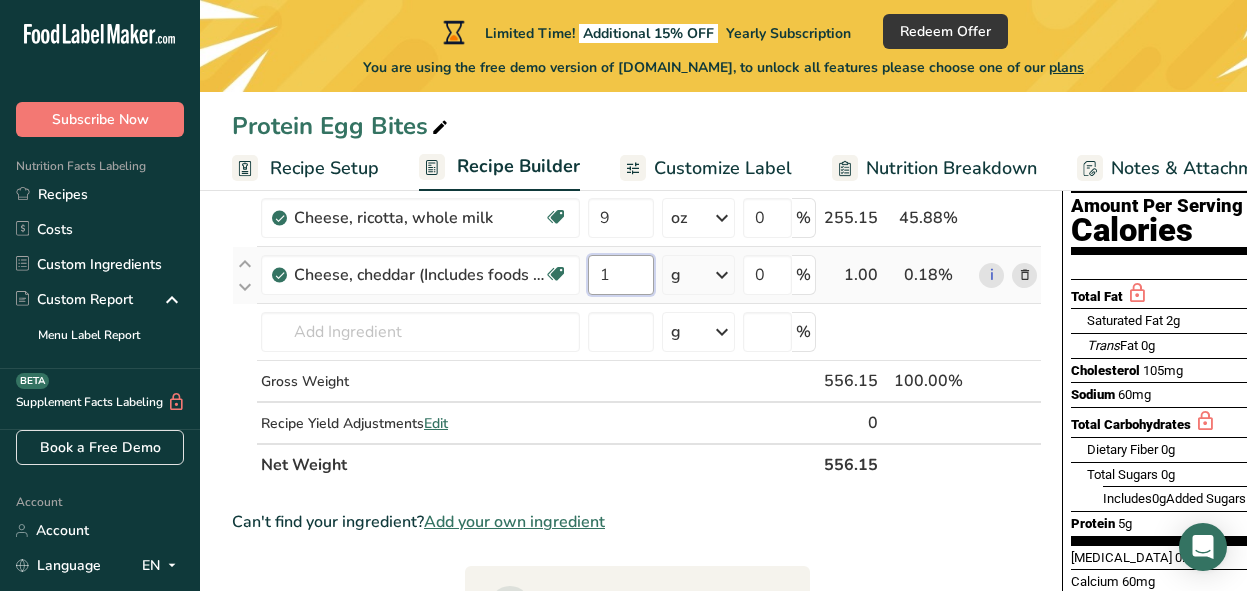 type on "1" 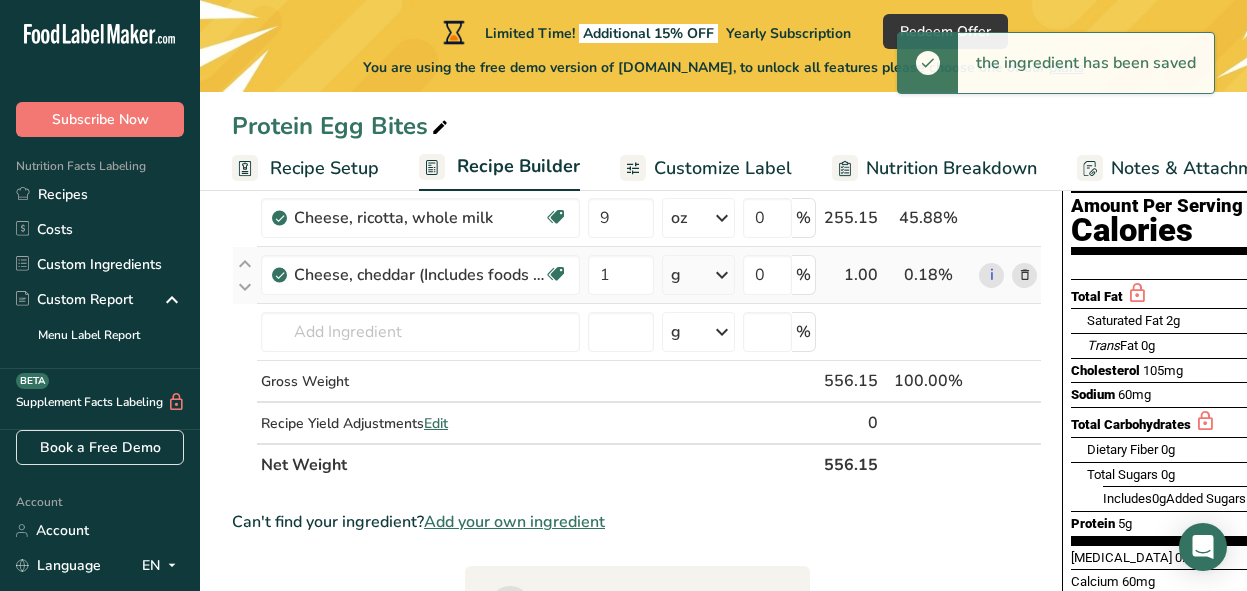 click at bounding box center [722, 275] 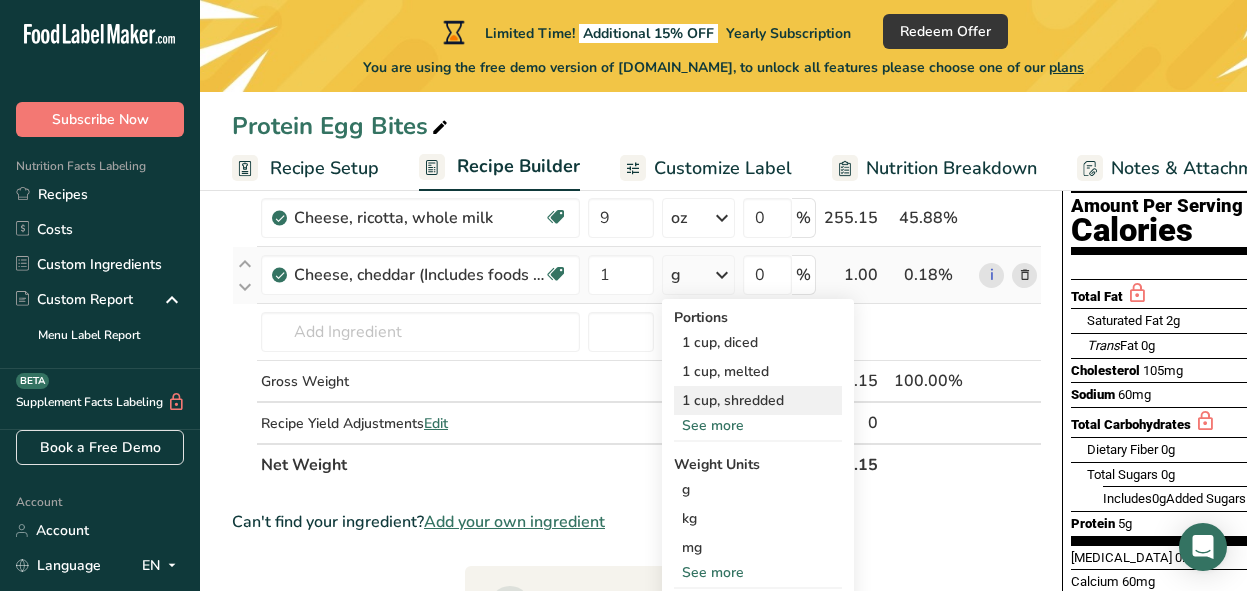 click on "1 cup, shredded" at bounding box center [758, 400] 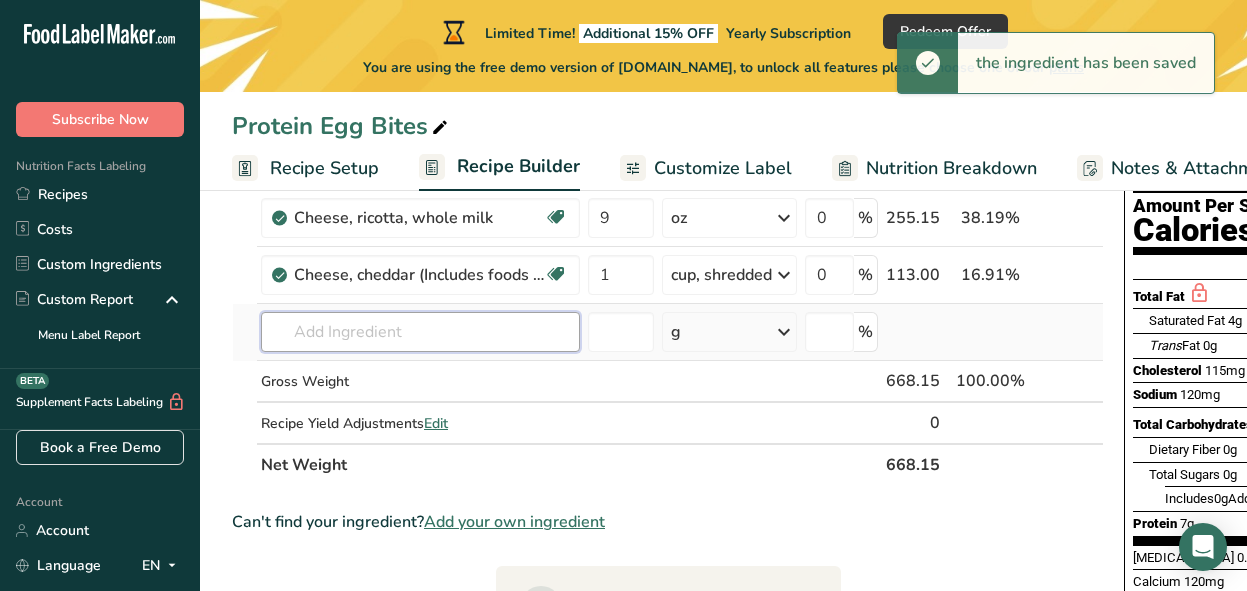 click at bounding box center [420, 332] 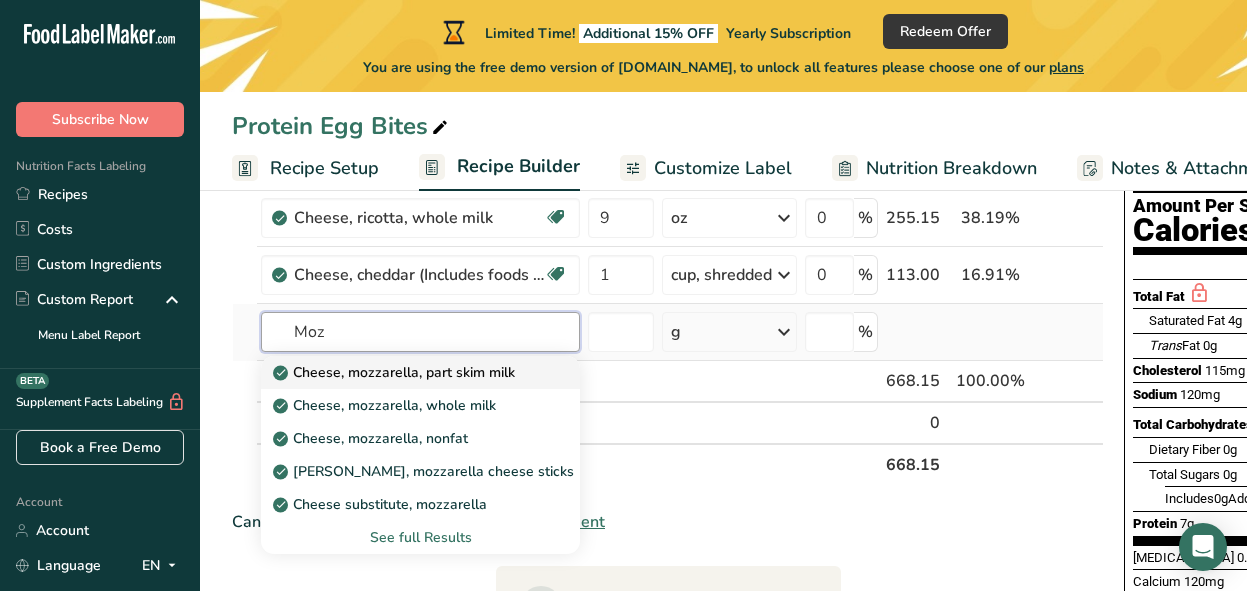 type on "Moz" 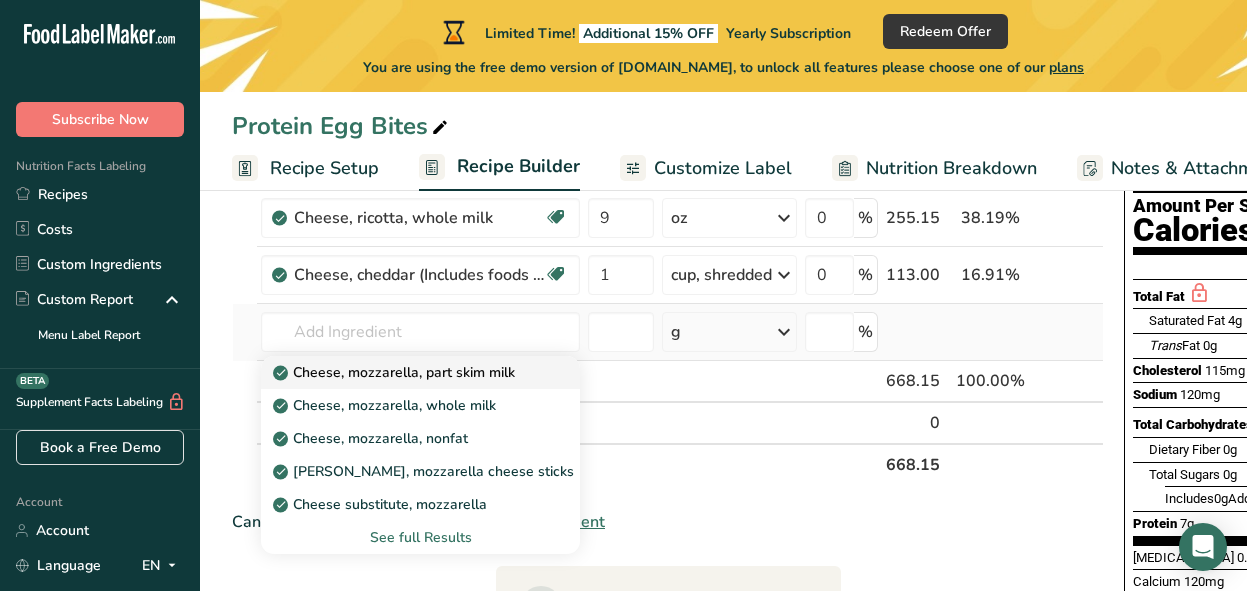 click on "Cheese, mozzarella, part skim milk" at bounding box center [396, 372] 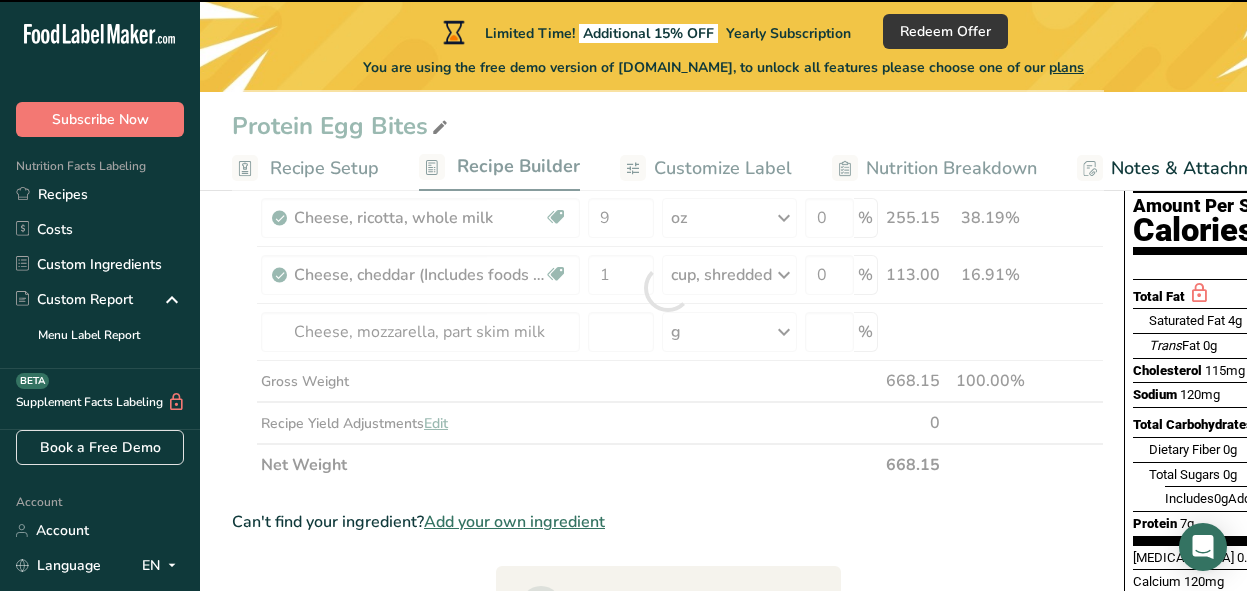 type on "0" 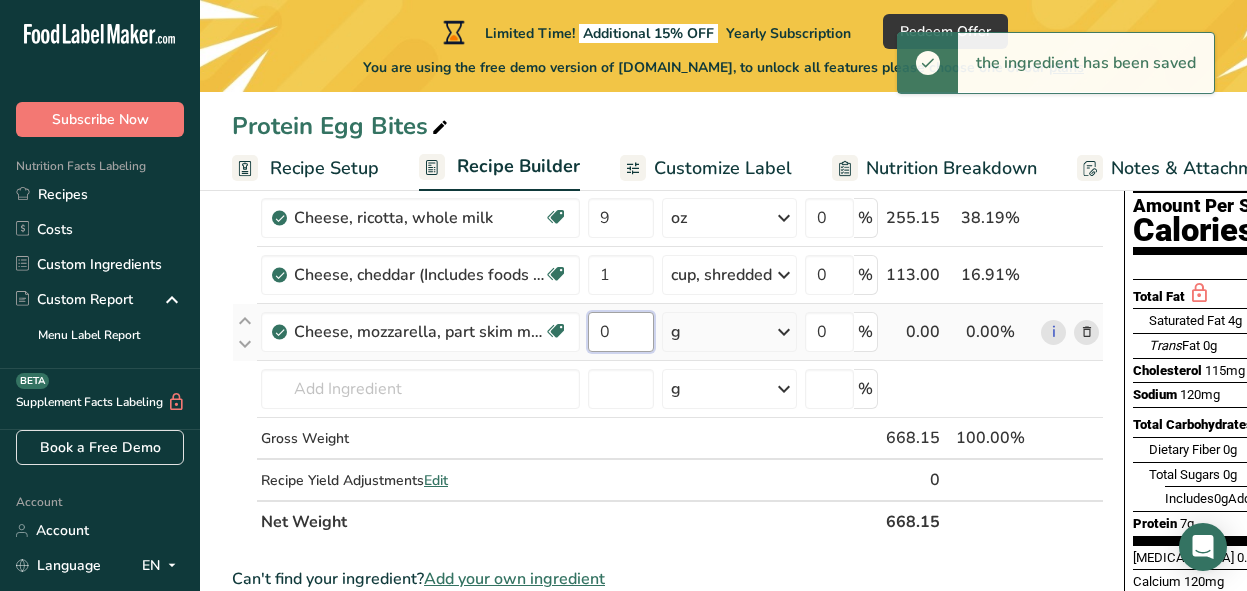 click on "0" at bounding box center [621, 332] 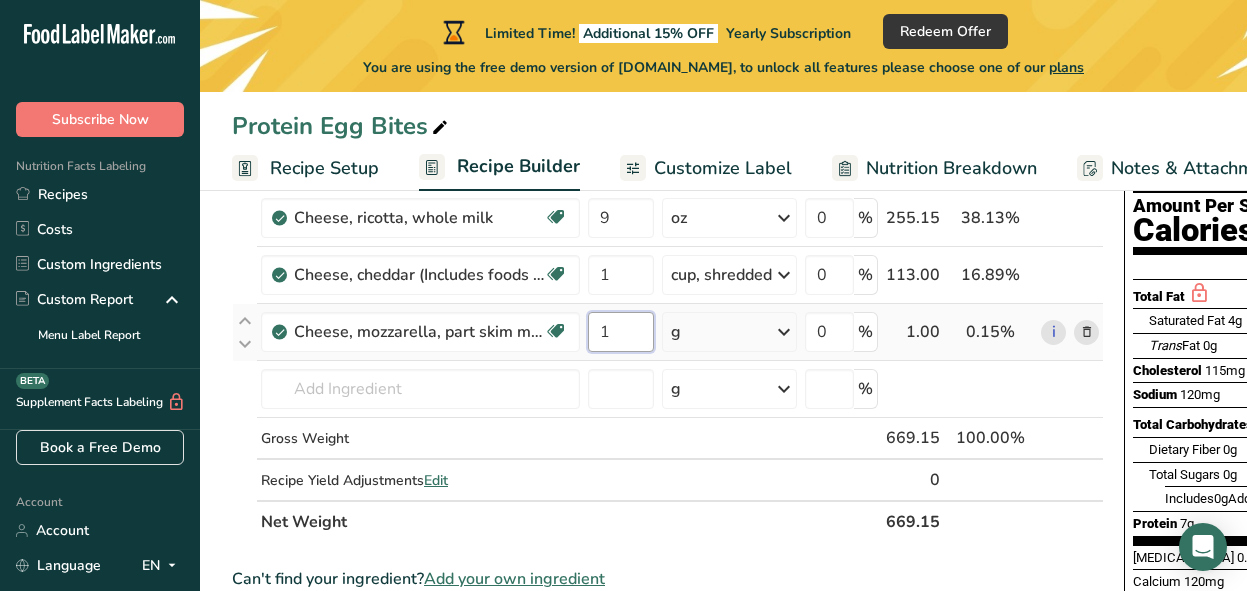 type on "1" 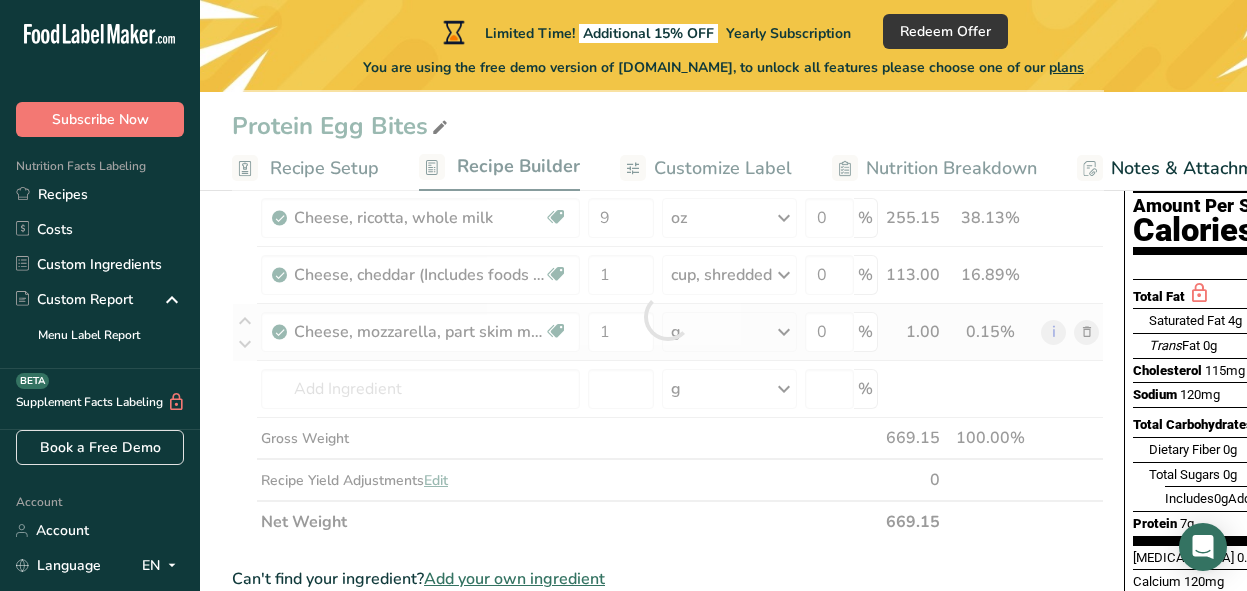 click on "Ingredient *
Amount *
Unit *
Waste *   .a-a{fill:#347362;}.b-a{fill:#fff;}          Grams
Percentage
Egg, whole, raw, fresh
Gluten free
Vegetarian
Soy free
6
large
Portions
1 large
1 extra large
1 jumbo
See more
Weight Units
g
kg
mg
See more
Volume Units
l
Volume units require a density conversion. If you know your ingredient's density enter it below. Otherwise, click on "RIA" our AI Regulatory bot - she will be able to help you
lb/ft3
g/cm3
Confirm
mL
lb/ft3" at bounding box center [668, 316] 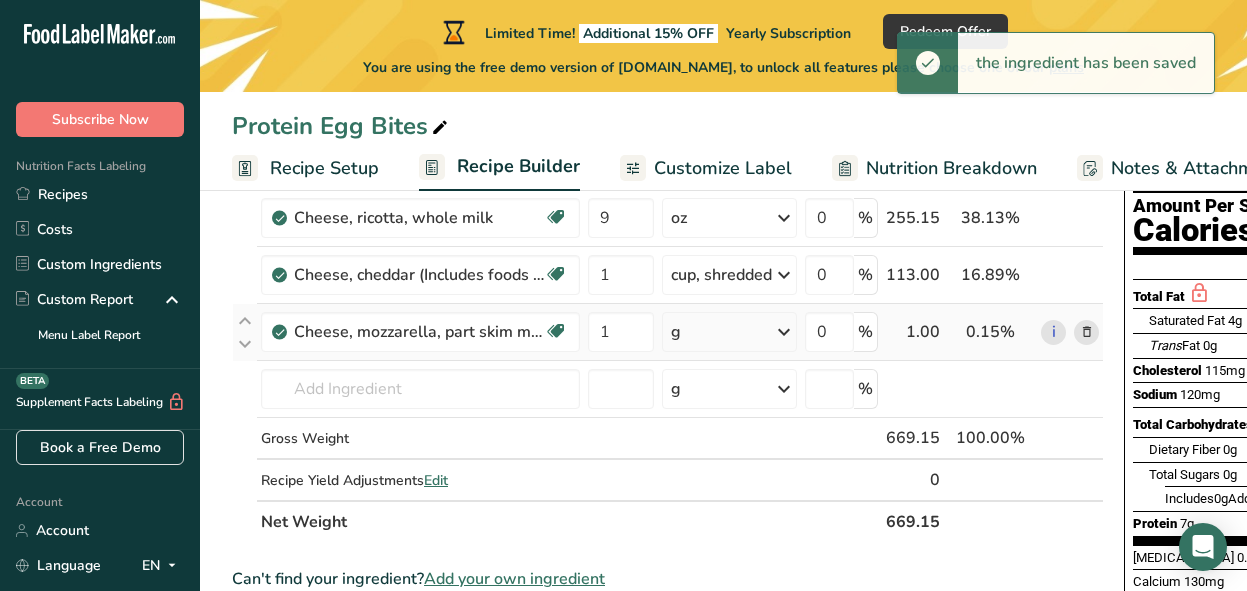 click at bounding box center (784, 332) 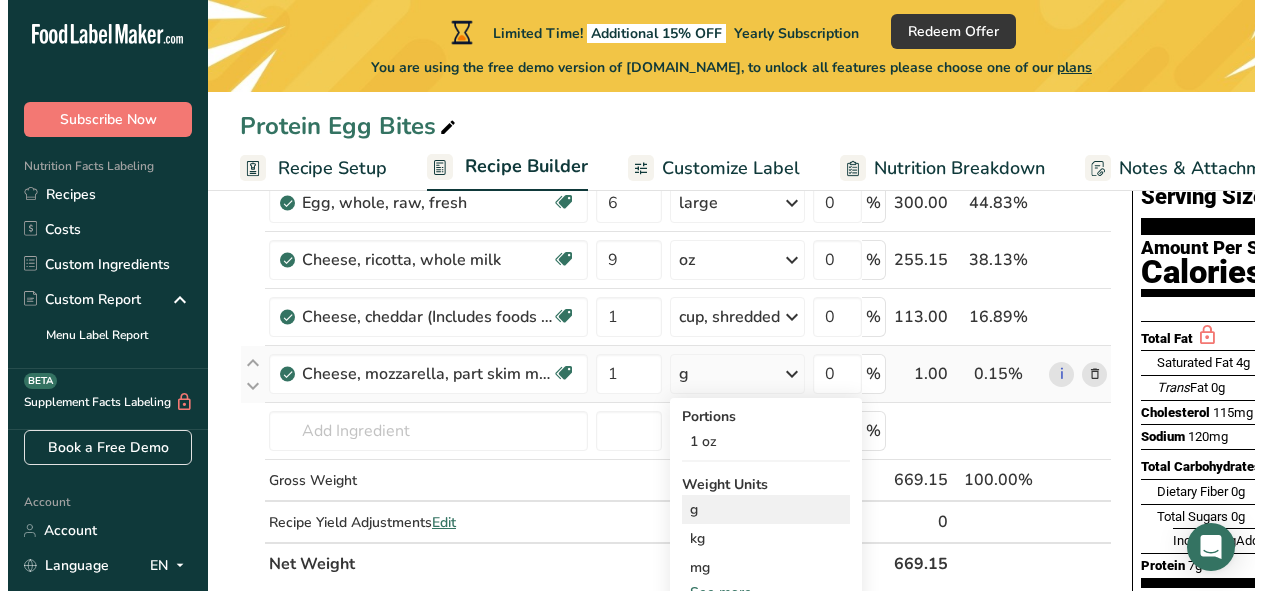 scroll, scrollTop: 161, scrollLeft: 0, axis: vertical 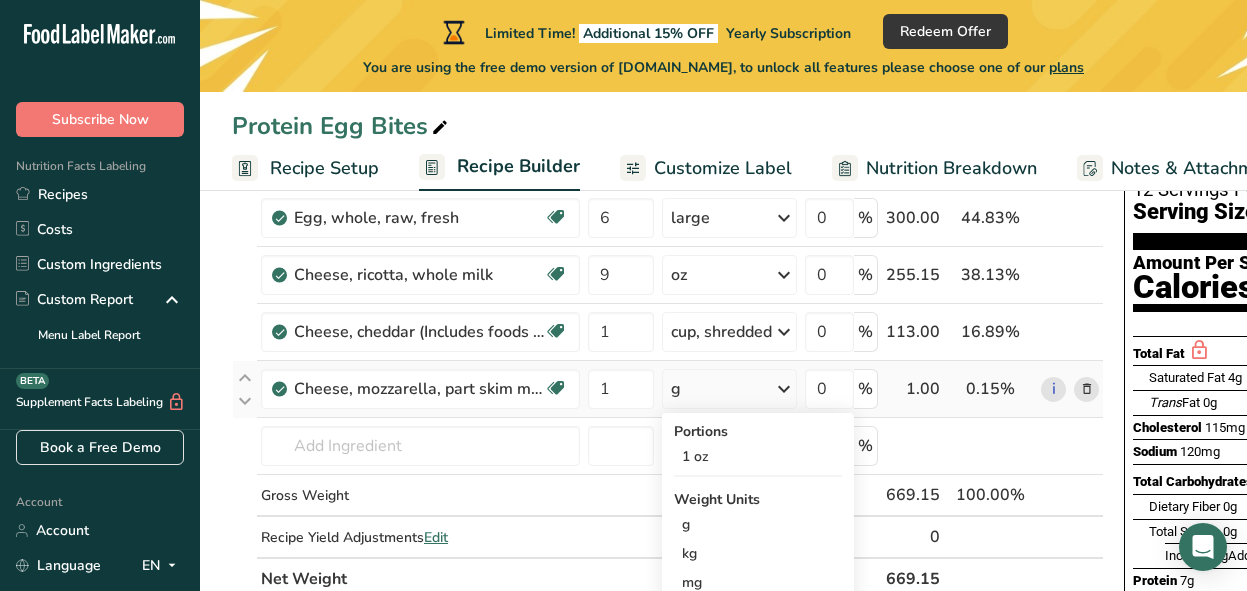 click at bounding box center (784, 389) 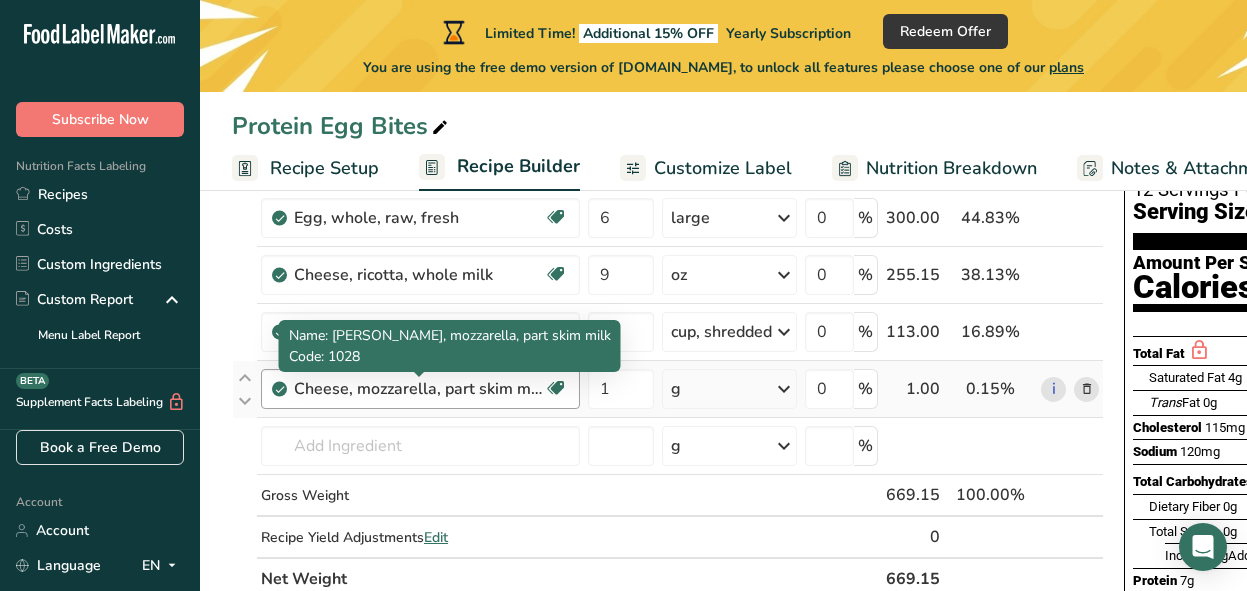 click on "Cheese, mozzarella, part skim milk" at bounding box center (419, 389) 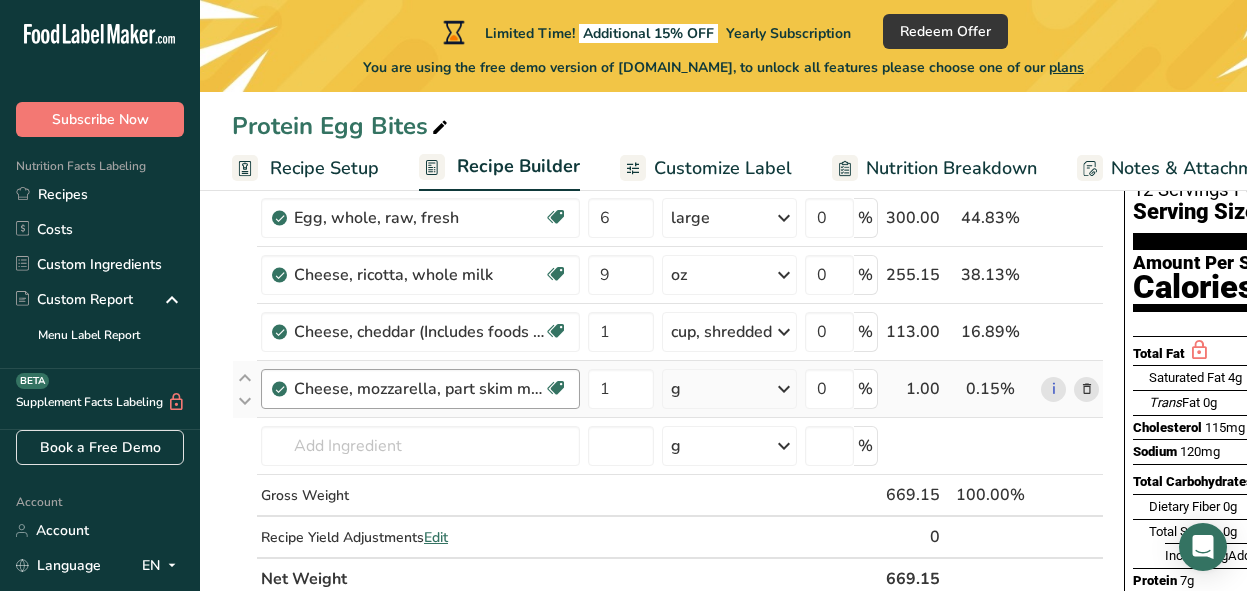click on "Cheese, mozzarella, part skim milk" at bounding box center [419, 389] 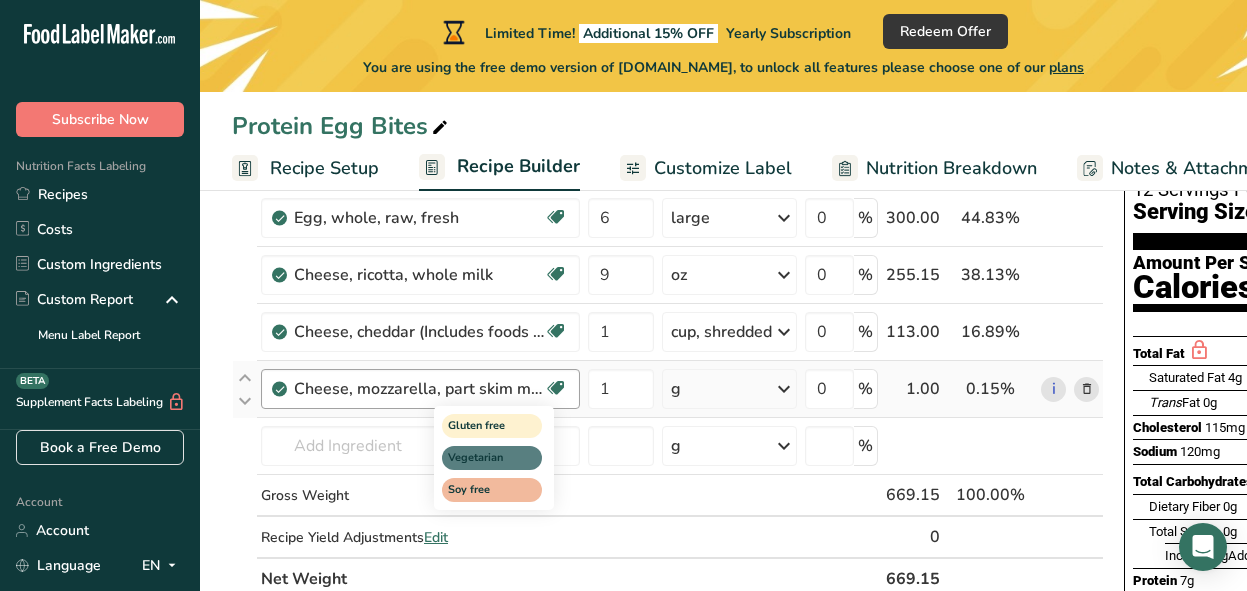 click at bounding box center [556, 388] 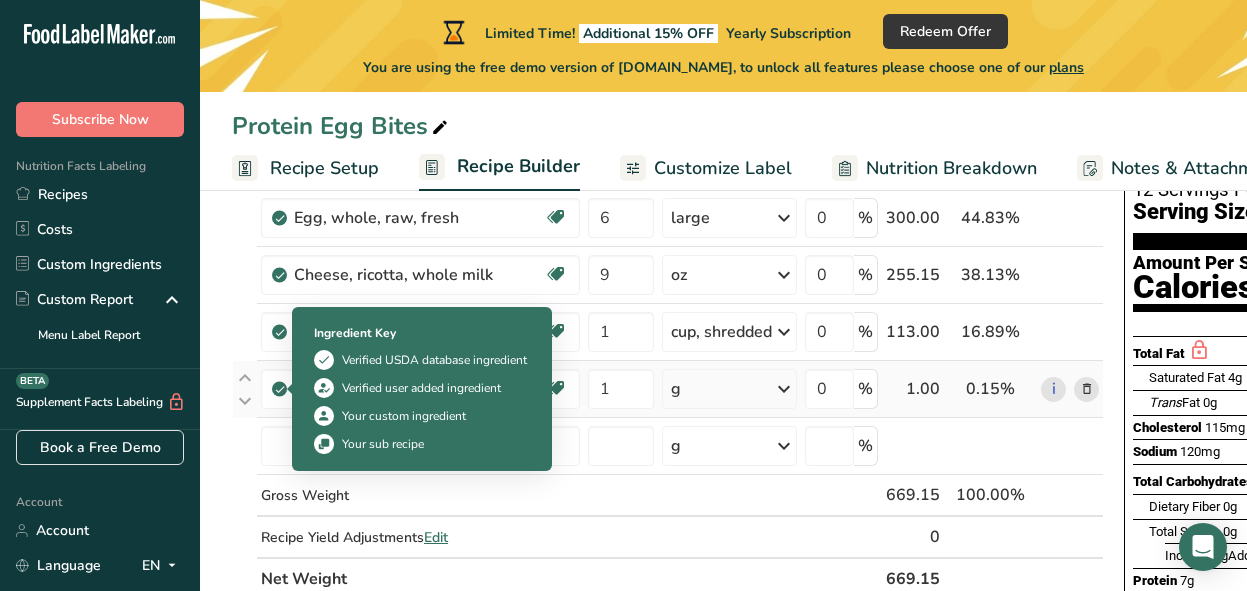 click at bounding box center [280, 389] 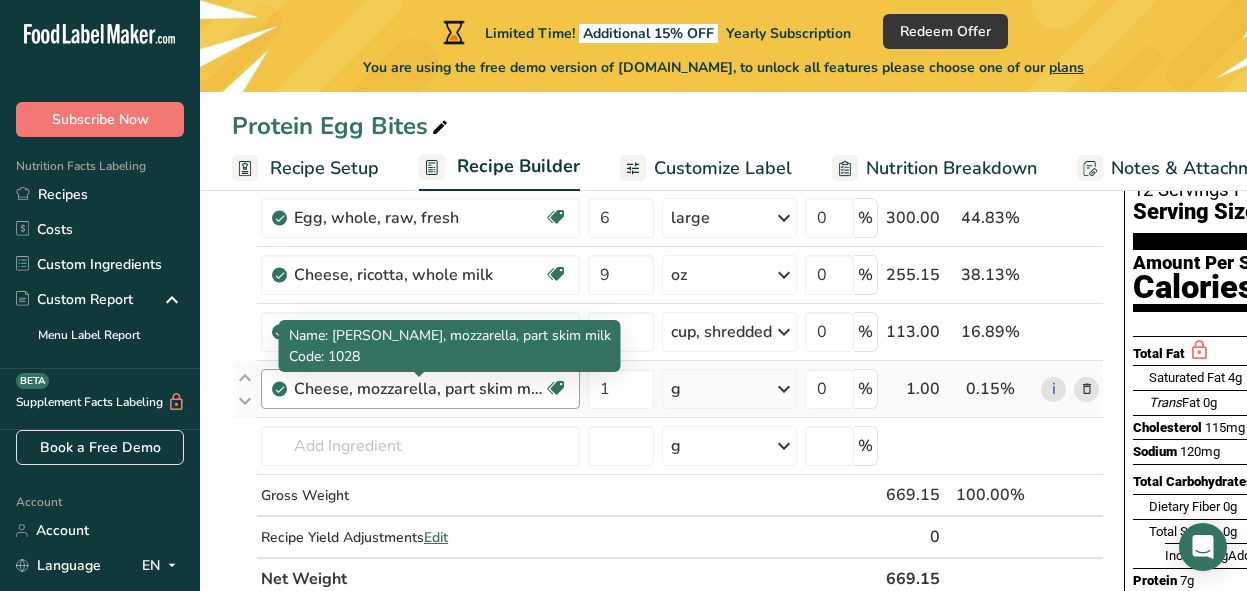 click on "Cheese, mozzarella, part skim milk" at bounding box center [419, 389] 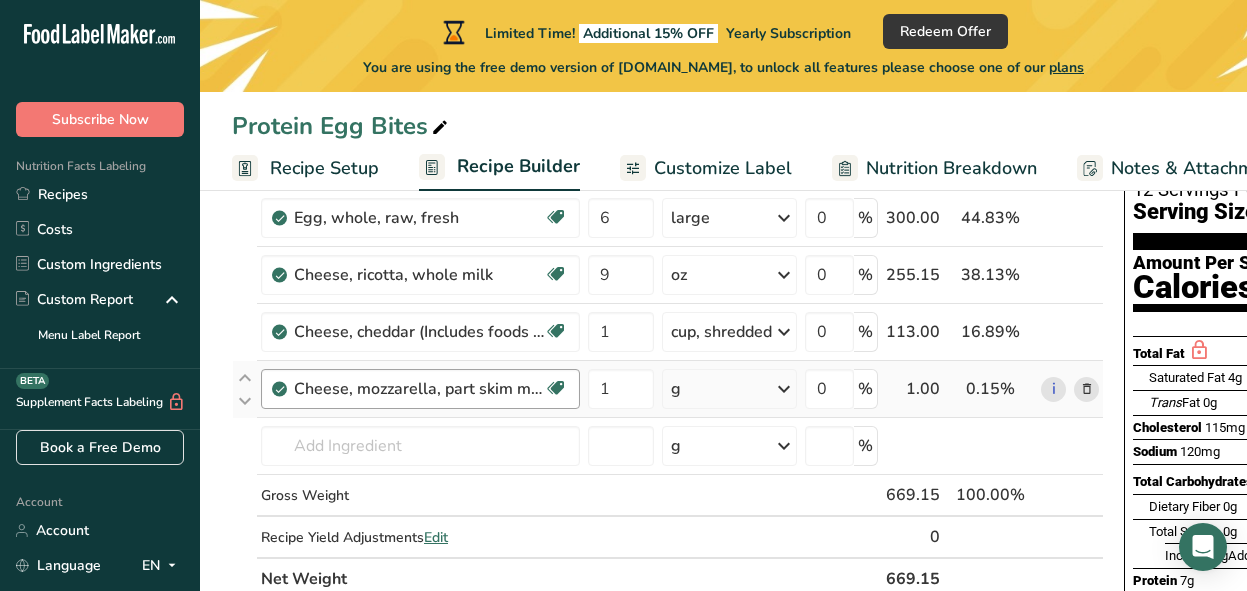 click on "Cheese, mozzarella, part skim milk" at bounding box center (419, 389) 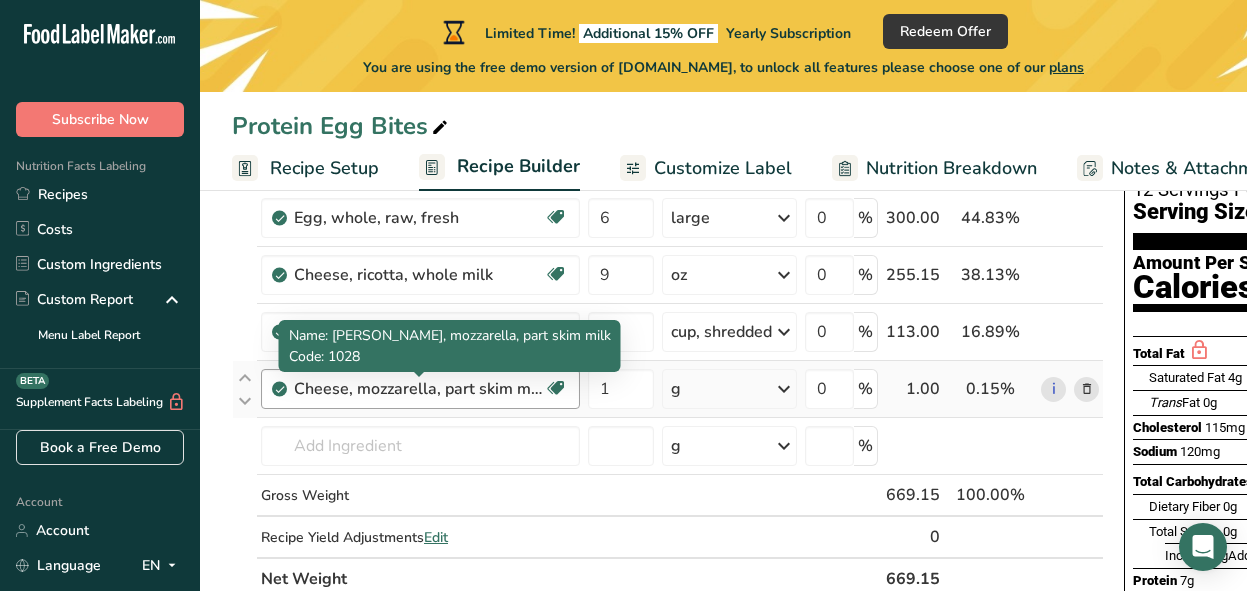 click on "Cheese, mozzarella, part skim milk" at bounding box center [419, 389] 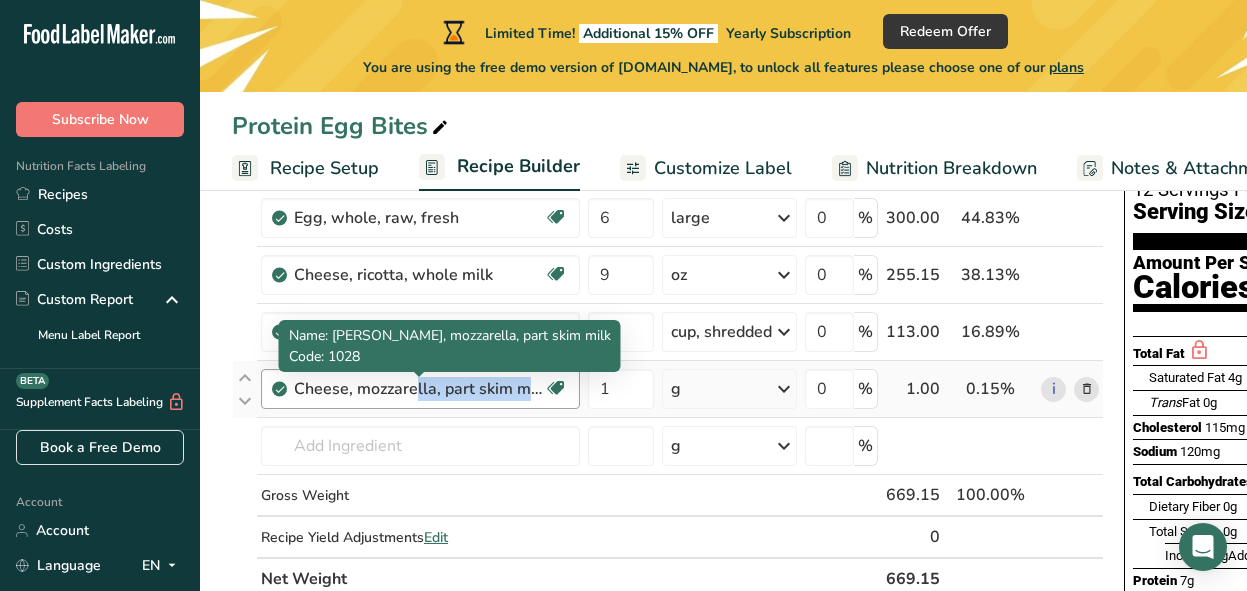 click on "Cheese, mozzarella, part skim milk" at bounding box center (419, 389) 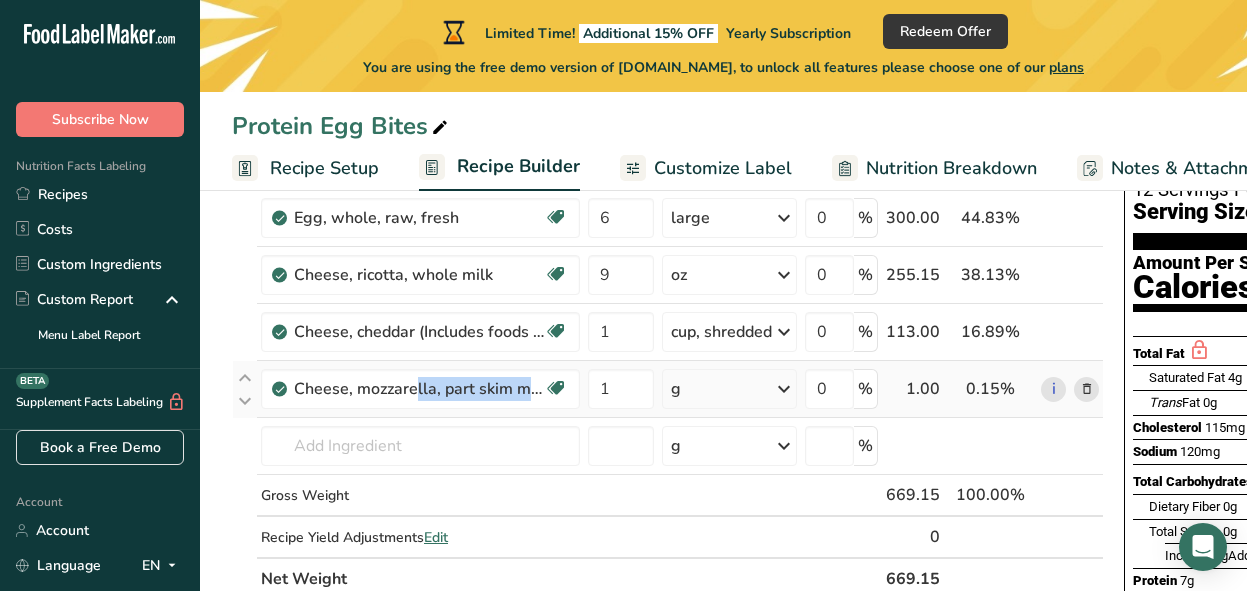 click at bounding box center (1087, 389) 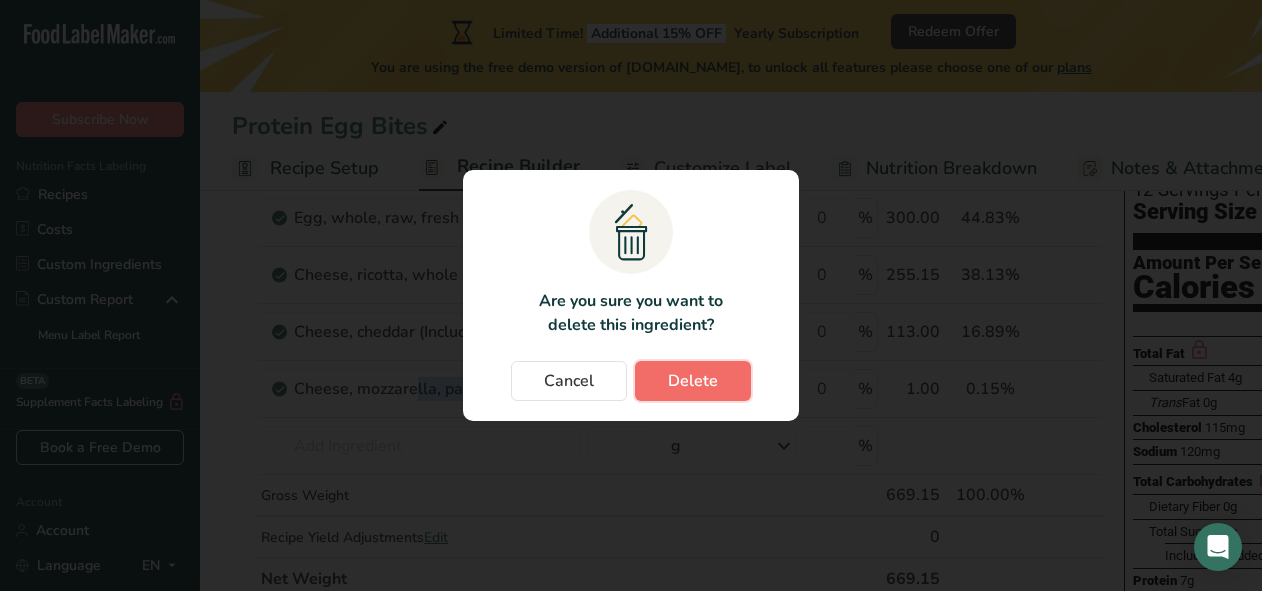 click on "Delete" at bounding box center (693, 381) 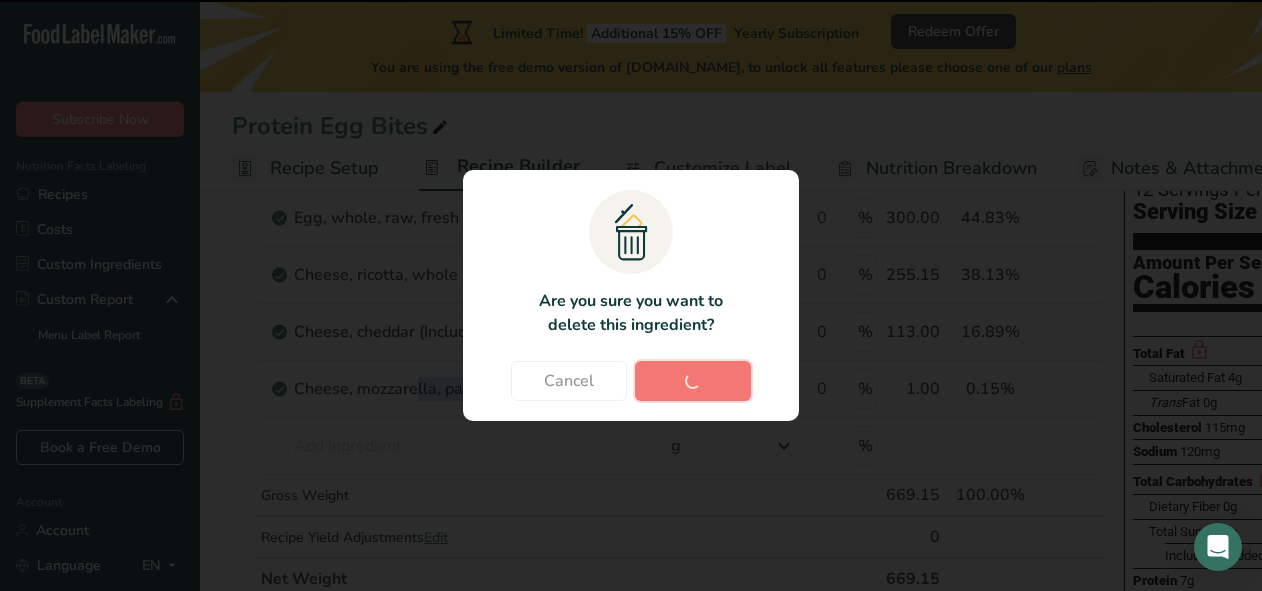 type 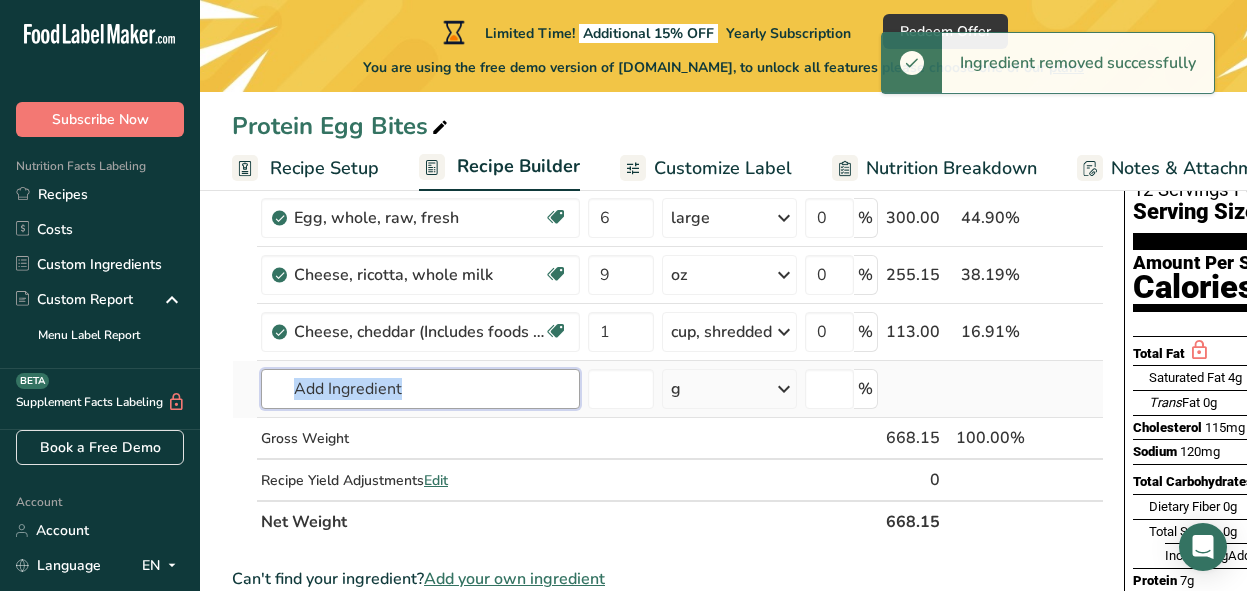 click at bounding box center (420, 389) 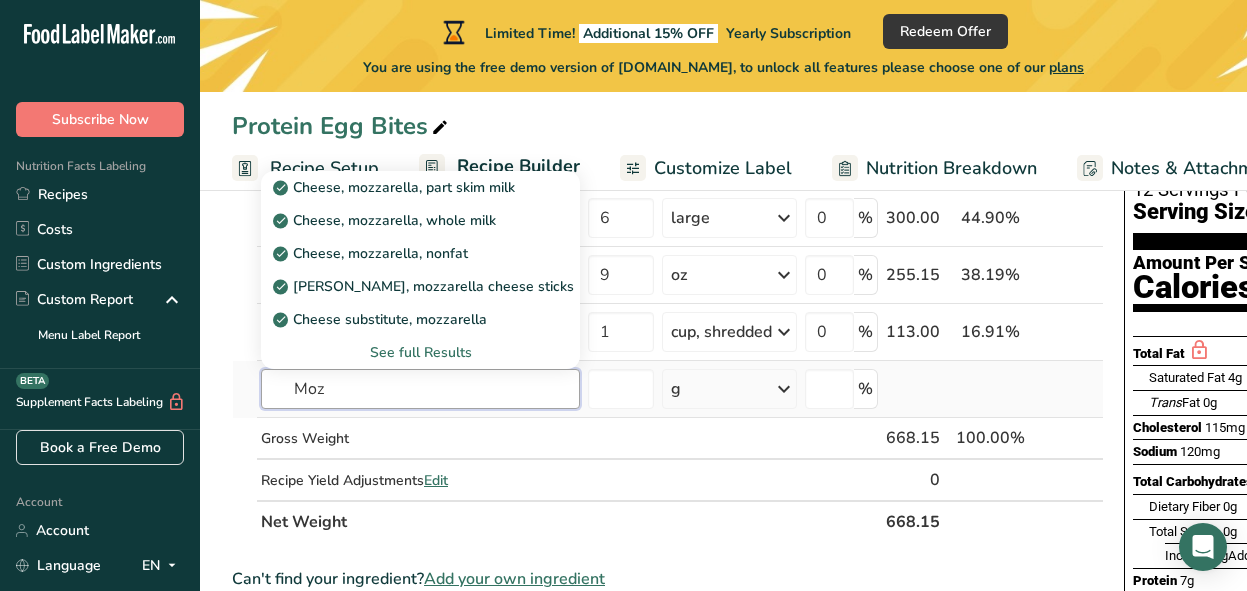 type on "Moz" 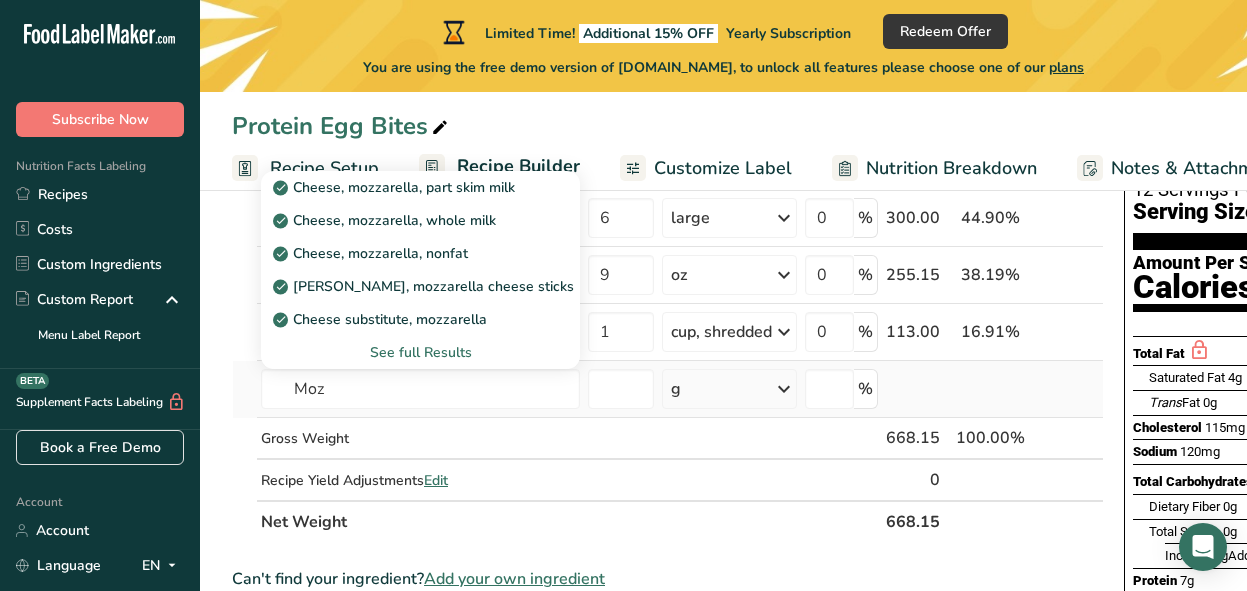 type 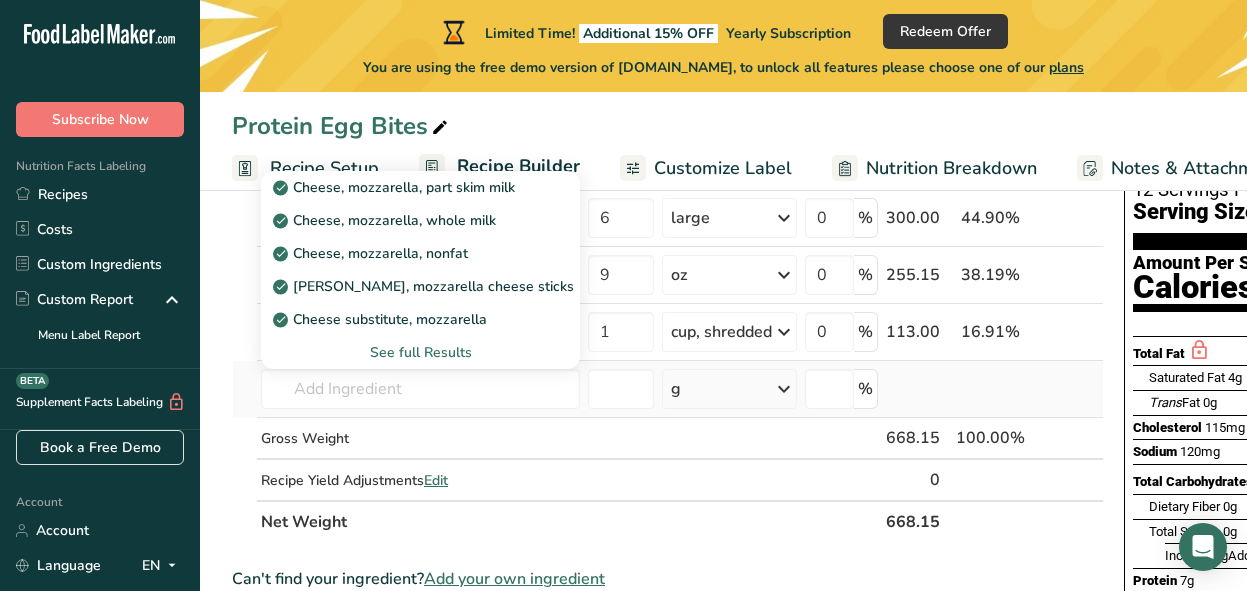 click on "See full Results" at bounding box center (420, 352) 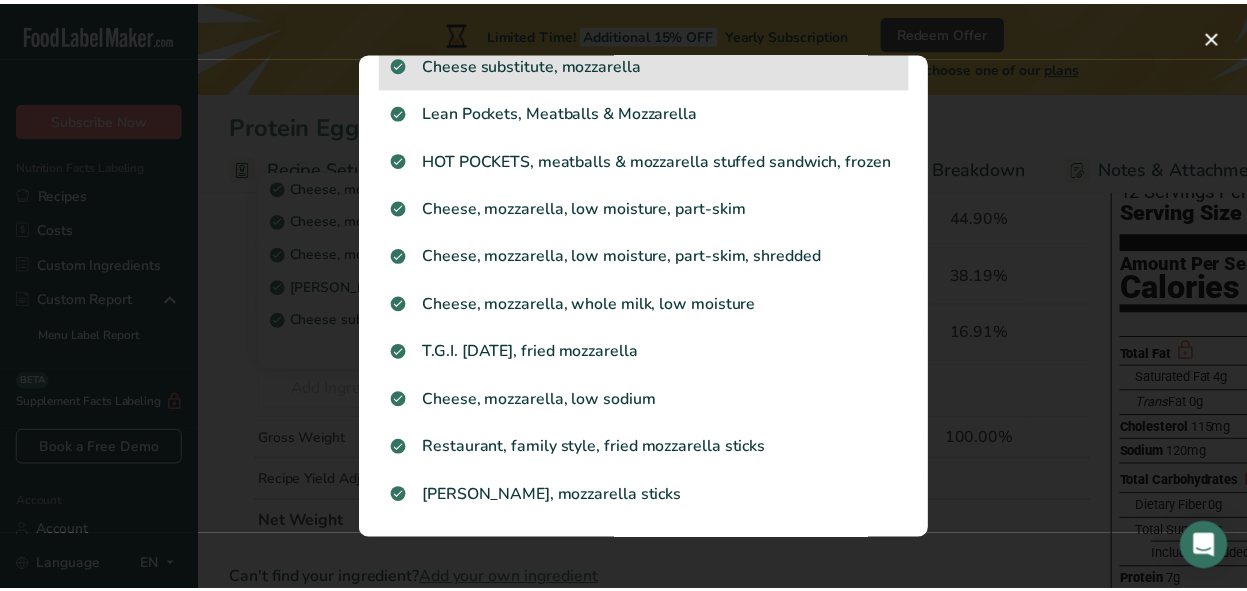 scroll, scrollTop: 289, scrollLeft: 0, axis: vertical 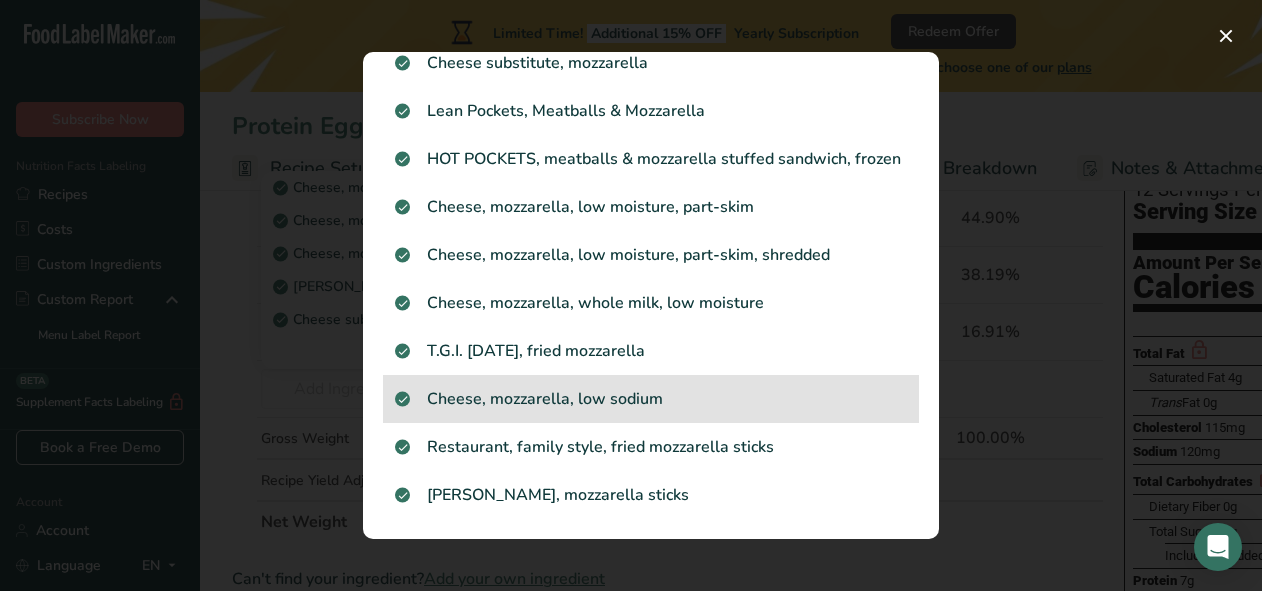 click on "Cheese, mozzarella, low sodium" at bounding box center (651, 399) 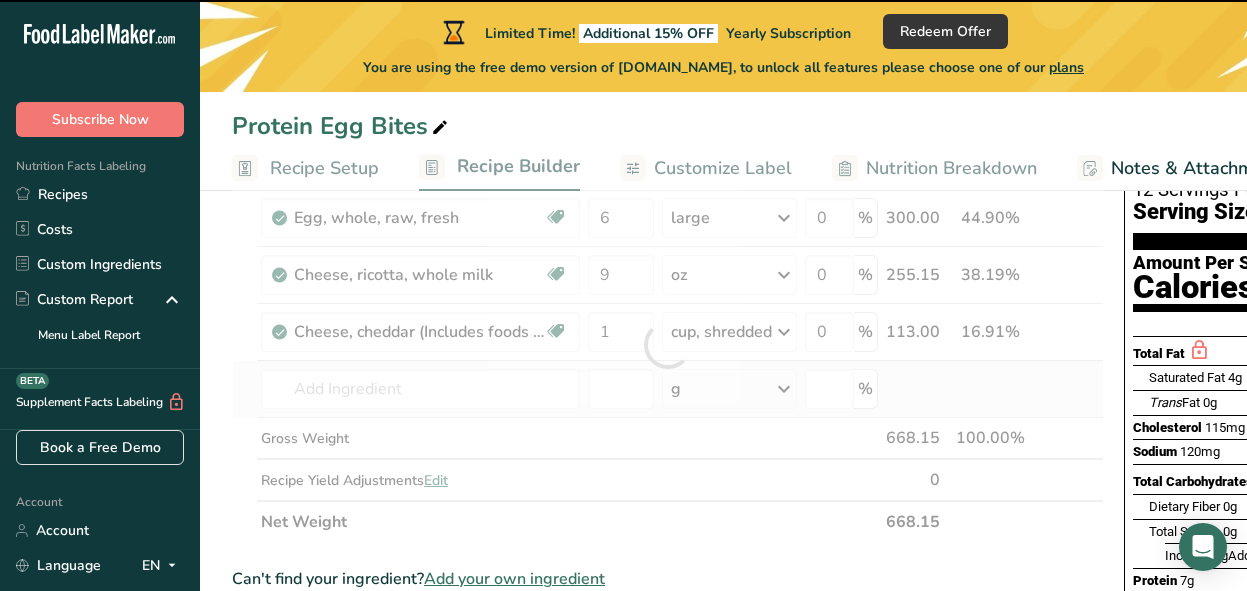type on "0" 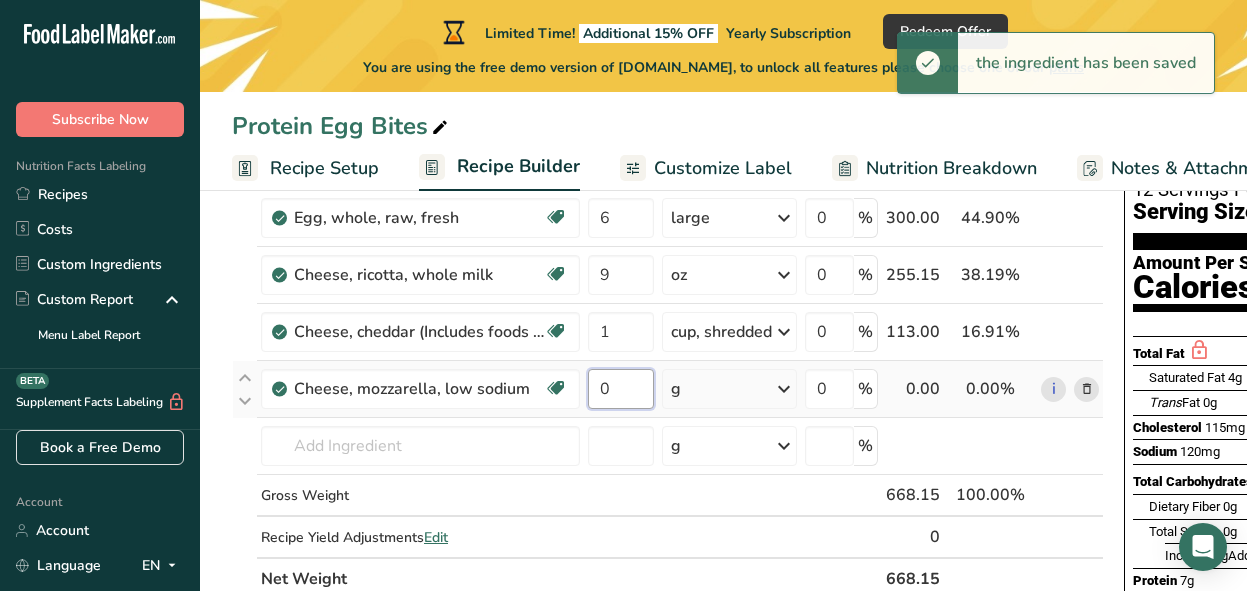 click on "0" at bounding box center [621, 389] 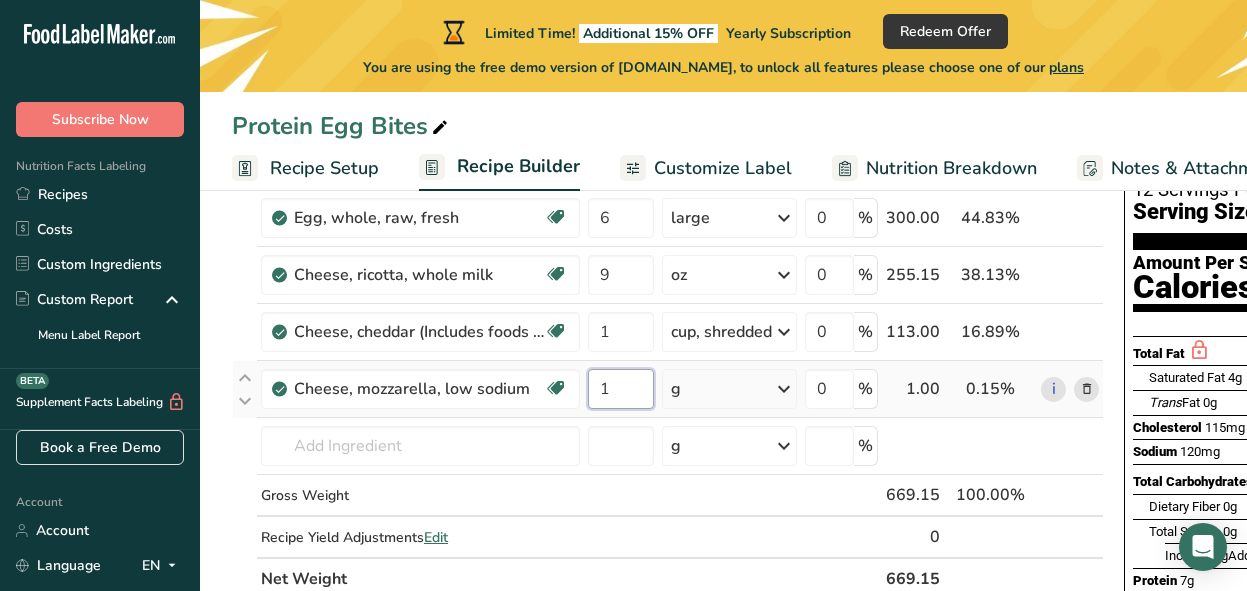 type on "1" 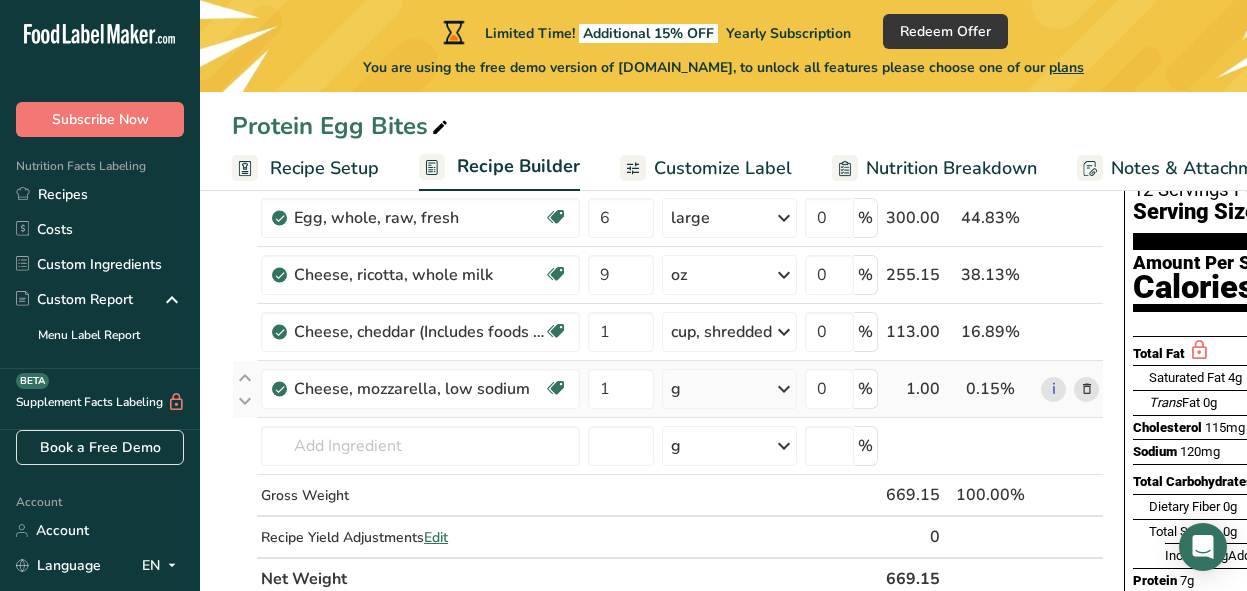 click on "Ingredient *
Amount *
Unit *
Waste *   .a-a{fill:#347362;}.b-a{fill:#fff;}          Grams
Percentage
Egg, whole, raw, fresh
Gluten free
Vegetarian
Soy free
6
large
Portions
1 large
1 extra large
1 jumbo
See more
Weight Units
g
kg
mg
See more
Volume Units
l
Volume units require a density conversion. If you know your ingredient's density enter it below. Otherwise, click on "RIA" our AI Regulatory bot - she will be able to help you
lb/ft3
g/cm3
Confirm
mL
lb/ft3" at bounding box center (668, 373) 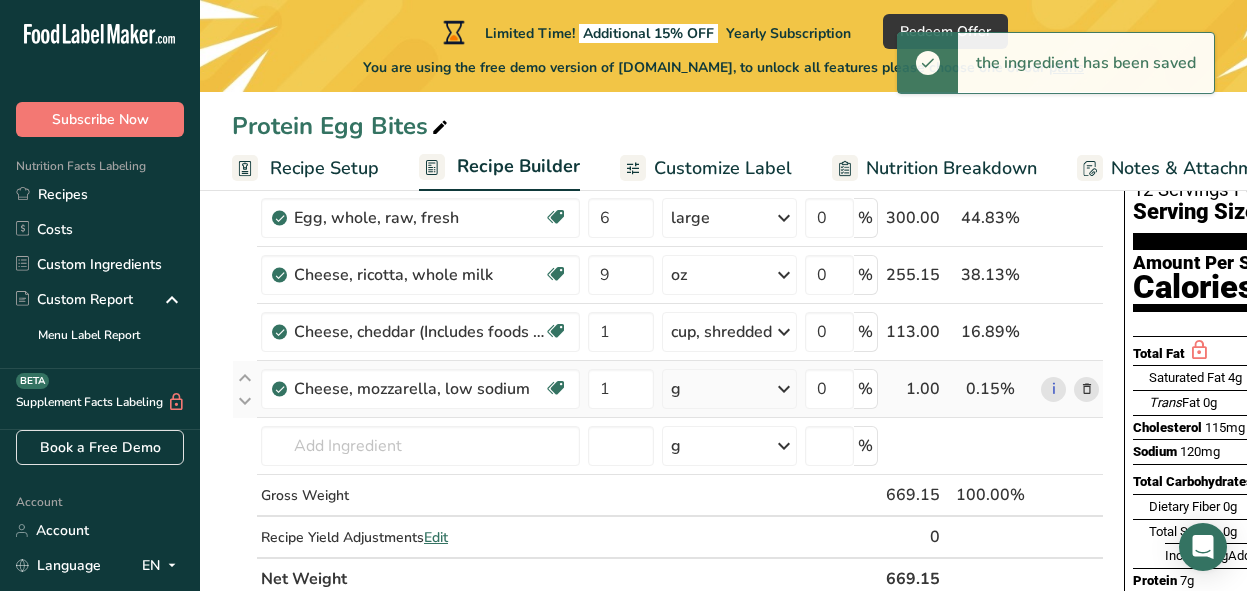 click at bounding box center (784, 389) 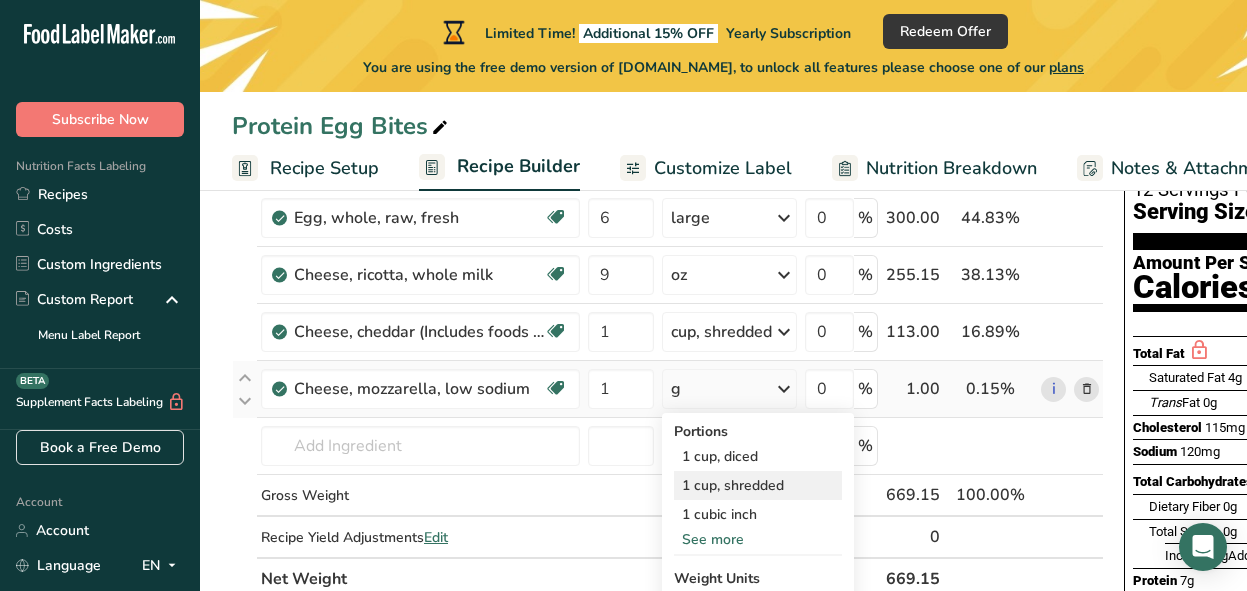 click on "1 cup, shredded" at bounding box center [758, 485] 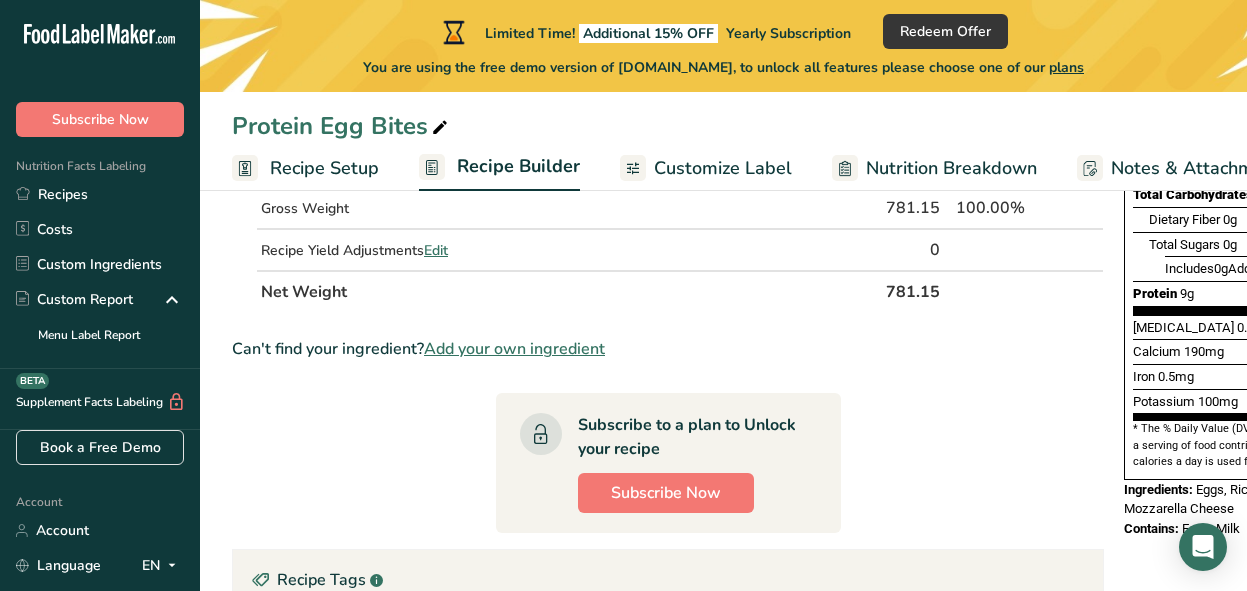 scroll, scrollTop: 421, scrollLeft: 0, axis: vertical 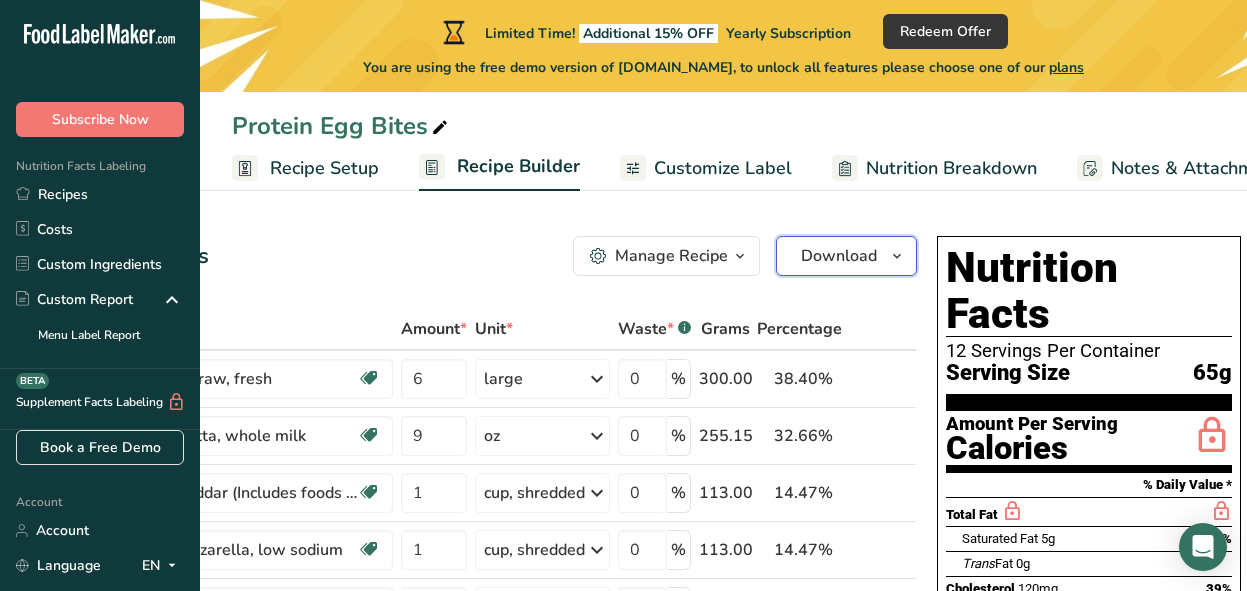 click on "Download" at bounding box center [846, 256] 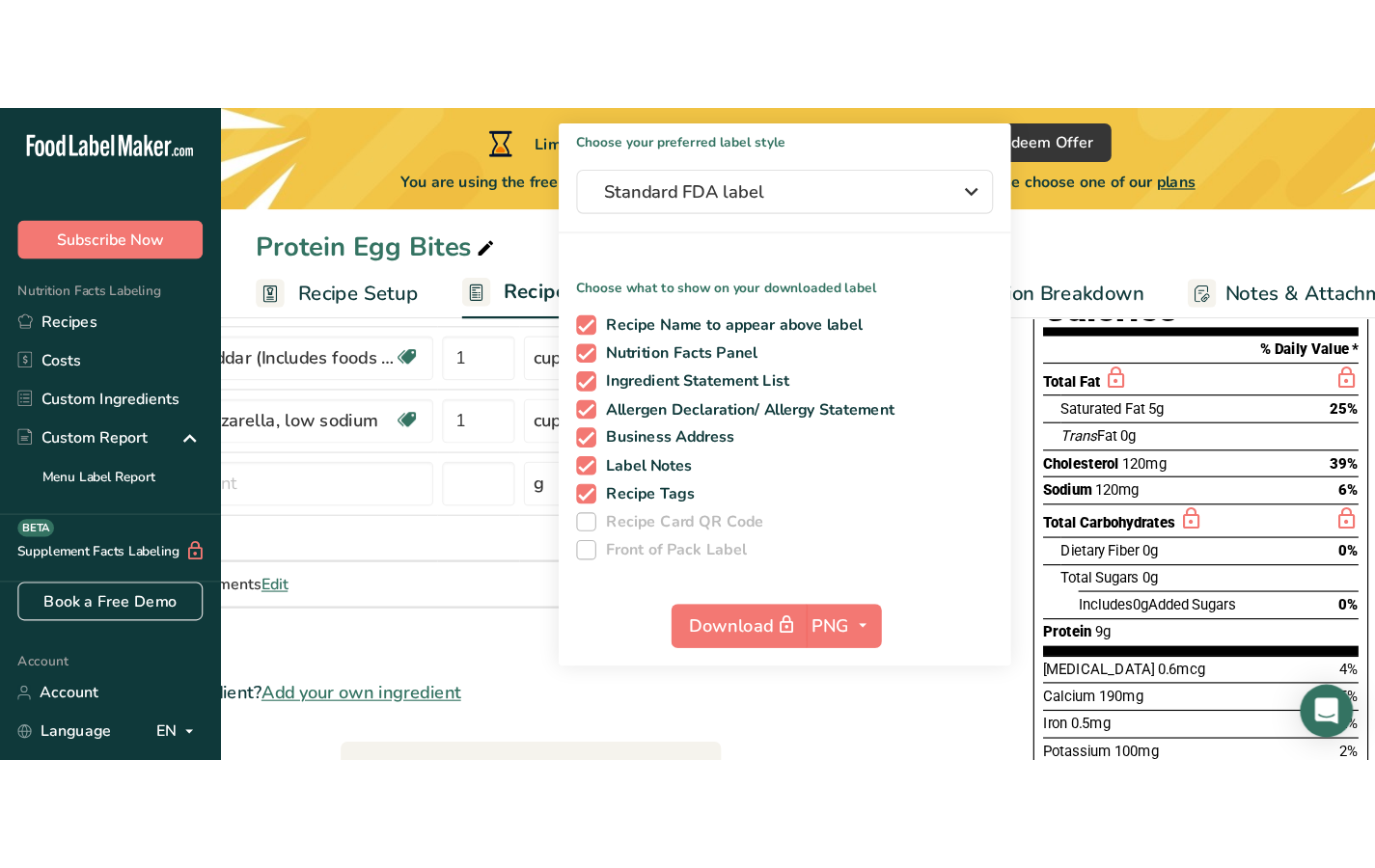 scroll, scrollTop: 258, scrollLeft: 0, axis: vertical 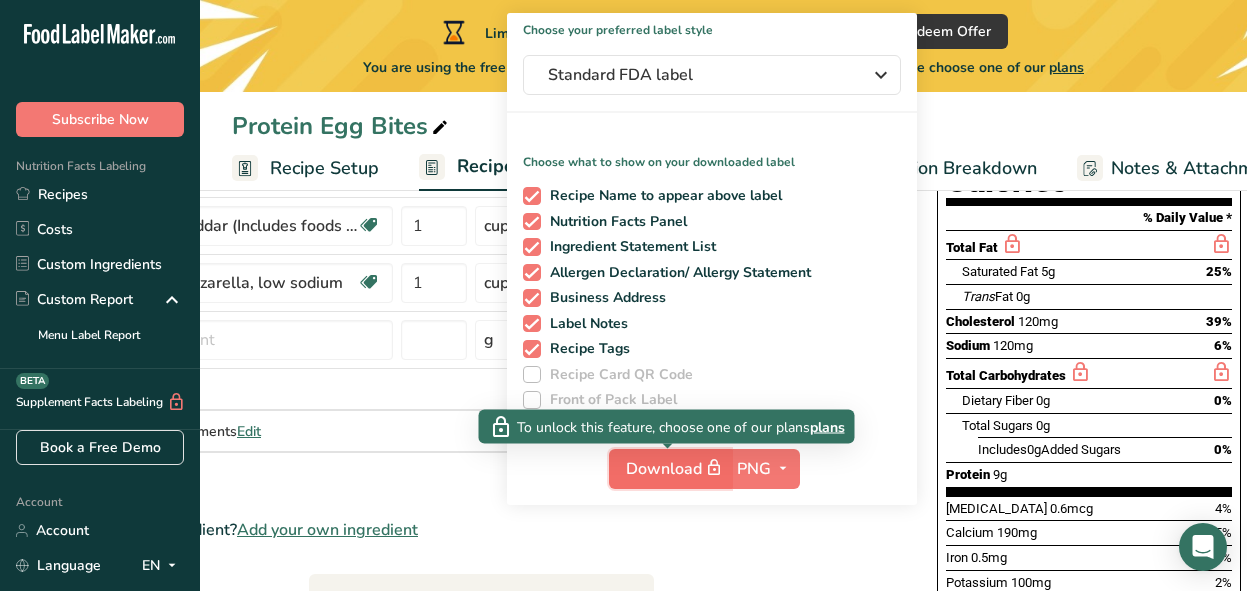 click on "Download" at bounding box center [676, 468] 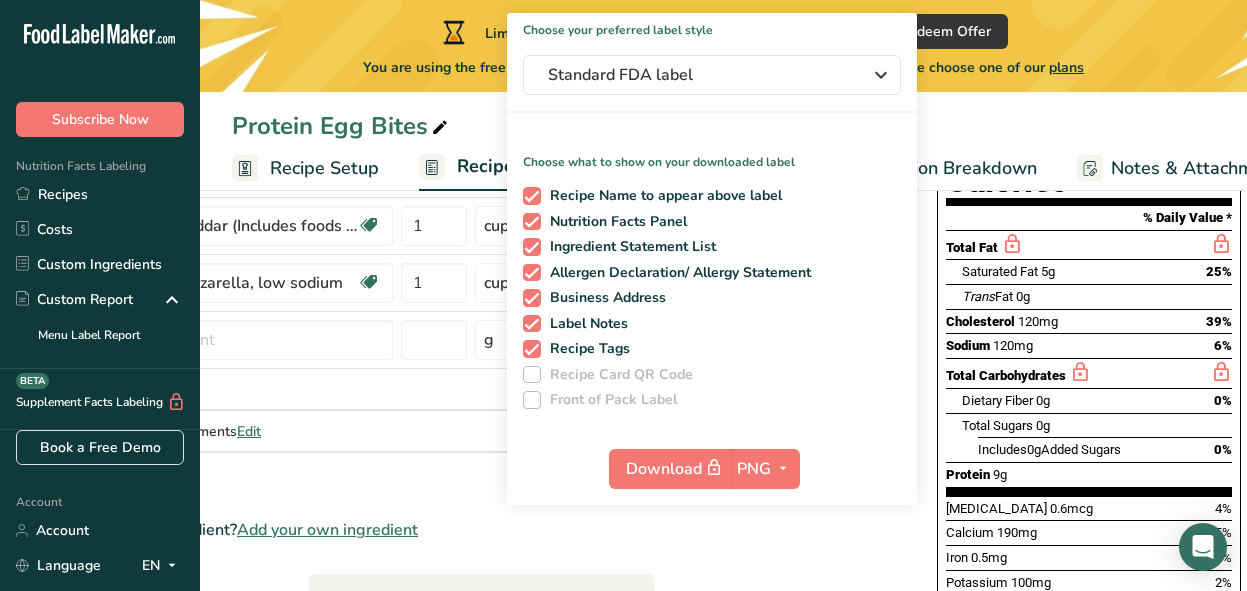 click on "Ingredient *
Amount *
Unit *
Waste *   .a-a{fill:#347362;}.b-a{fill:#fff;}          Grams
Percentage
Egg, whole, raw, fresh
Gluten free
Vegetarian
Soy free
6
large
Portions
1 large
1 extra large
1 jumbo
See more
Weight Units
g
kg
mg
See more
Volume Units
l
Volume units require a density conversion. If you know your ingredient's density enter it below. Otherwise, click on "RIA" our AI Regulatory bot - she will be able to help you
lb/ft3
g/cm3
Confirm
mL
lb/ft3" at bounding box center [481, 618] 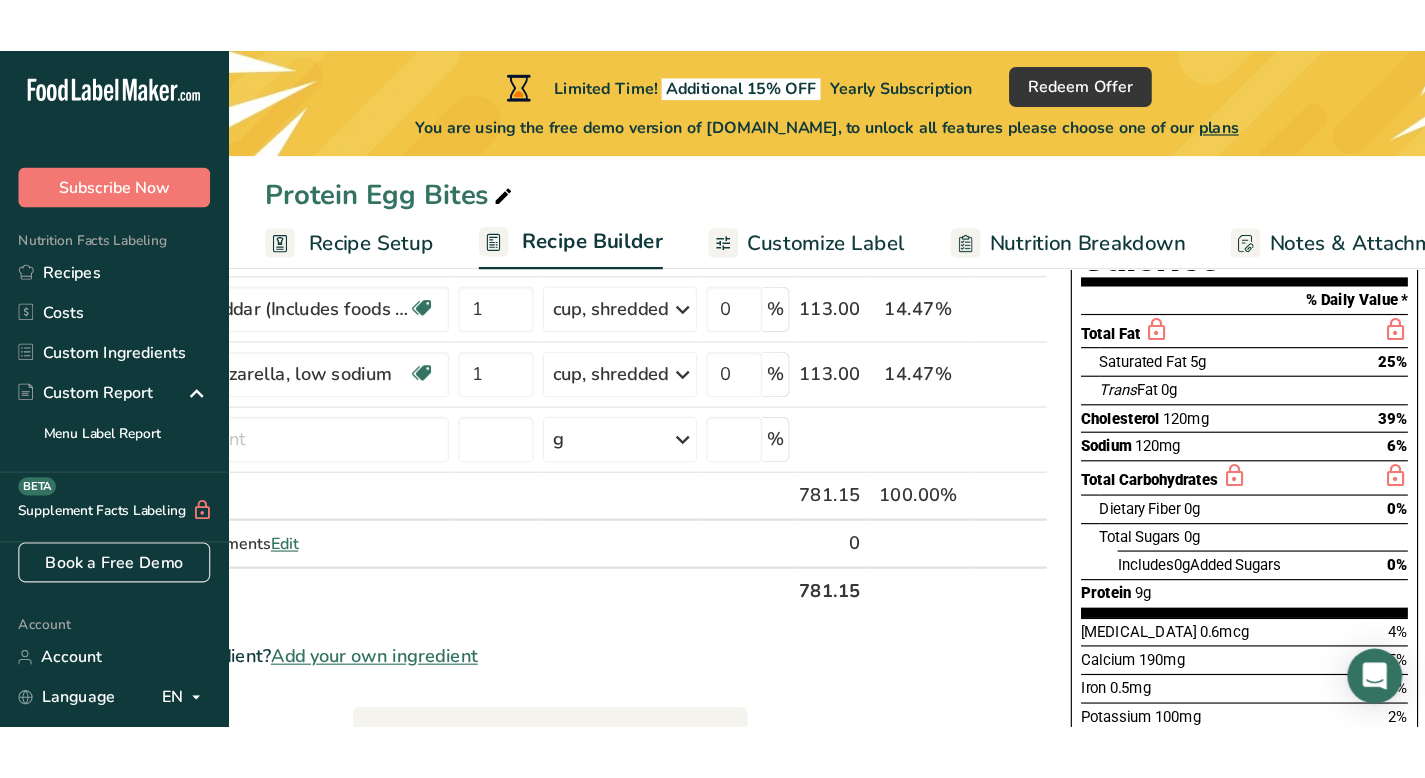 scroll, scrollTop: 0, scrollLeft: 9, axis: horizontal 